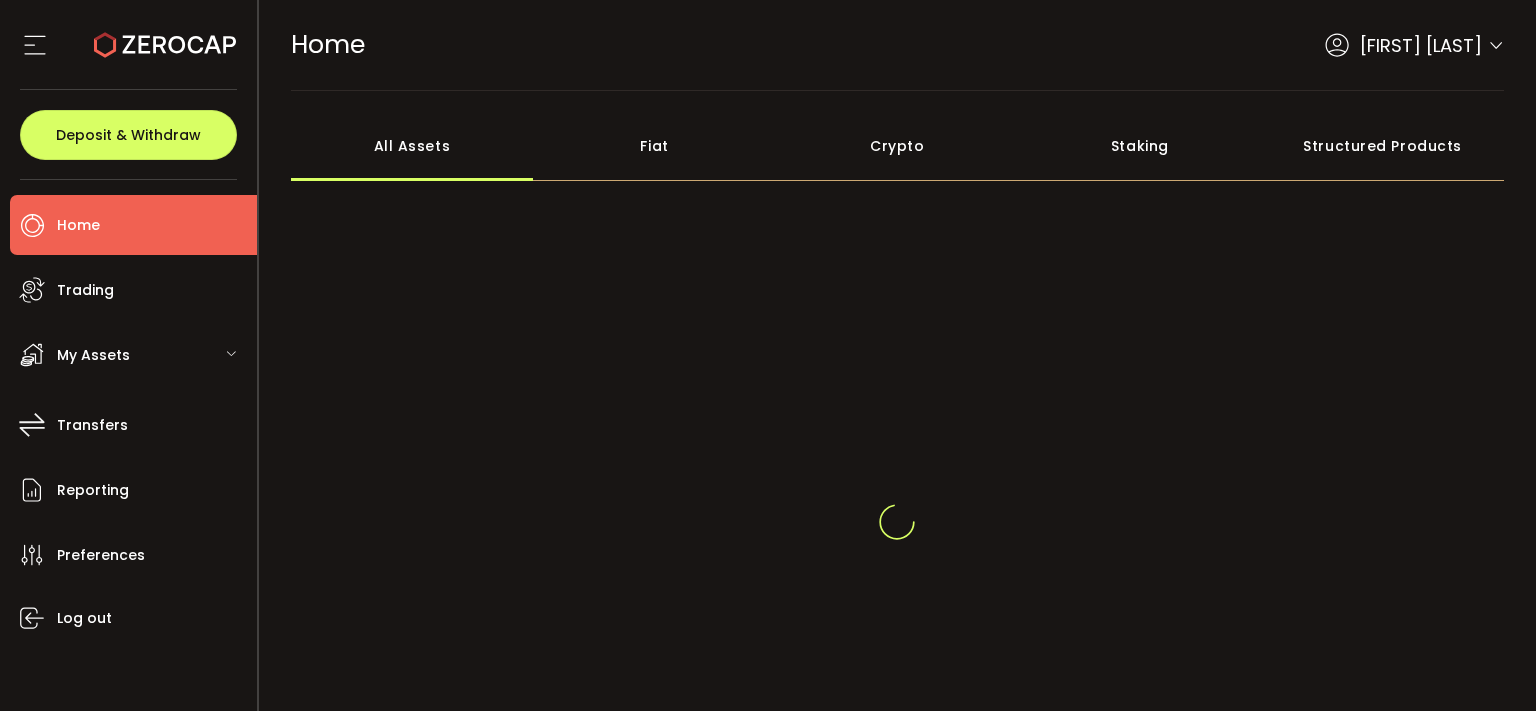 scroll, scrollTop: 0, scrollLeft: 0, axis: both 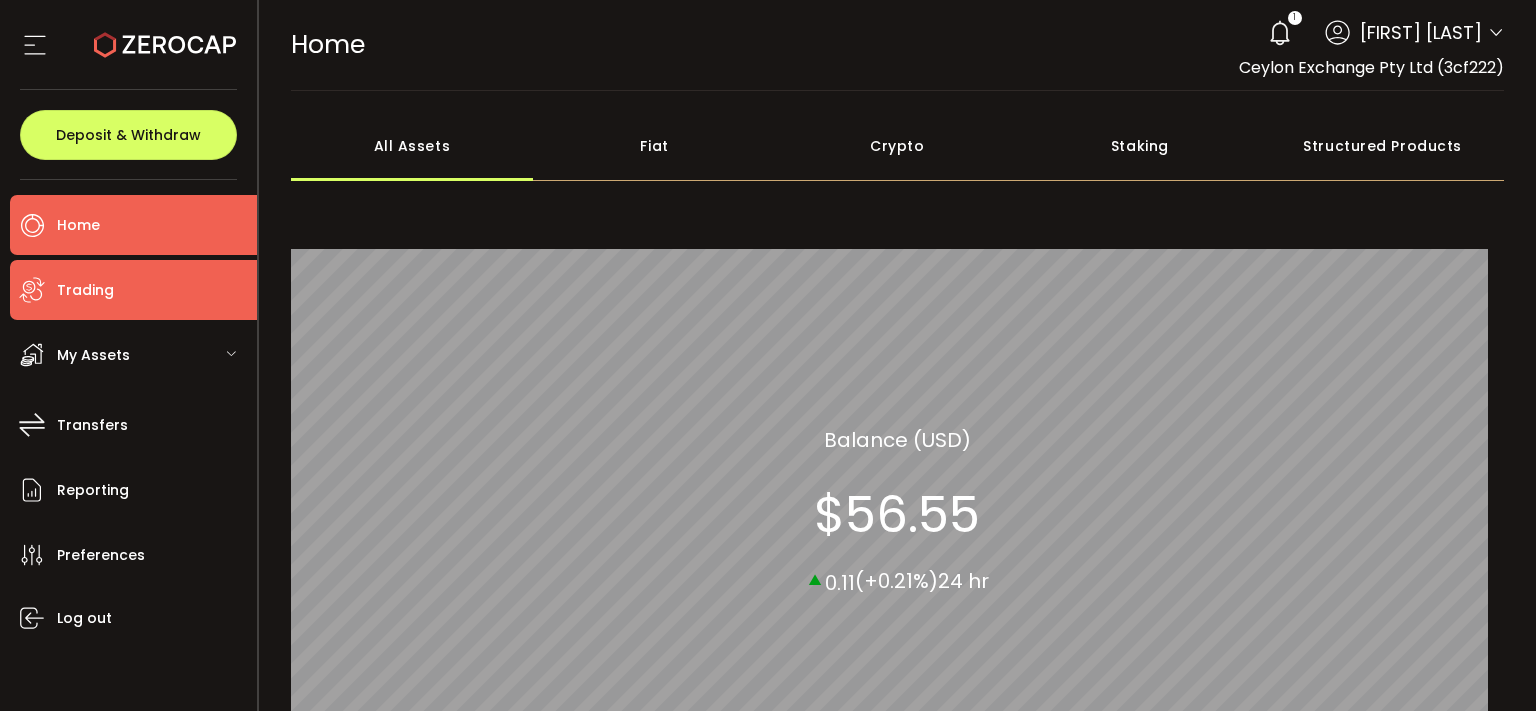click on "Trading" at bounding box center (133, 290) 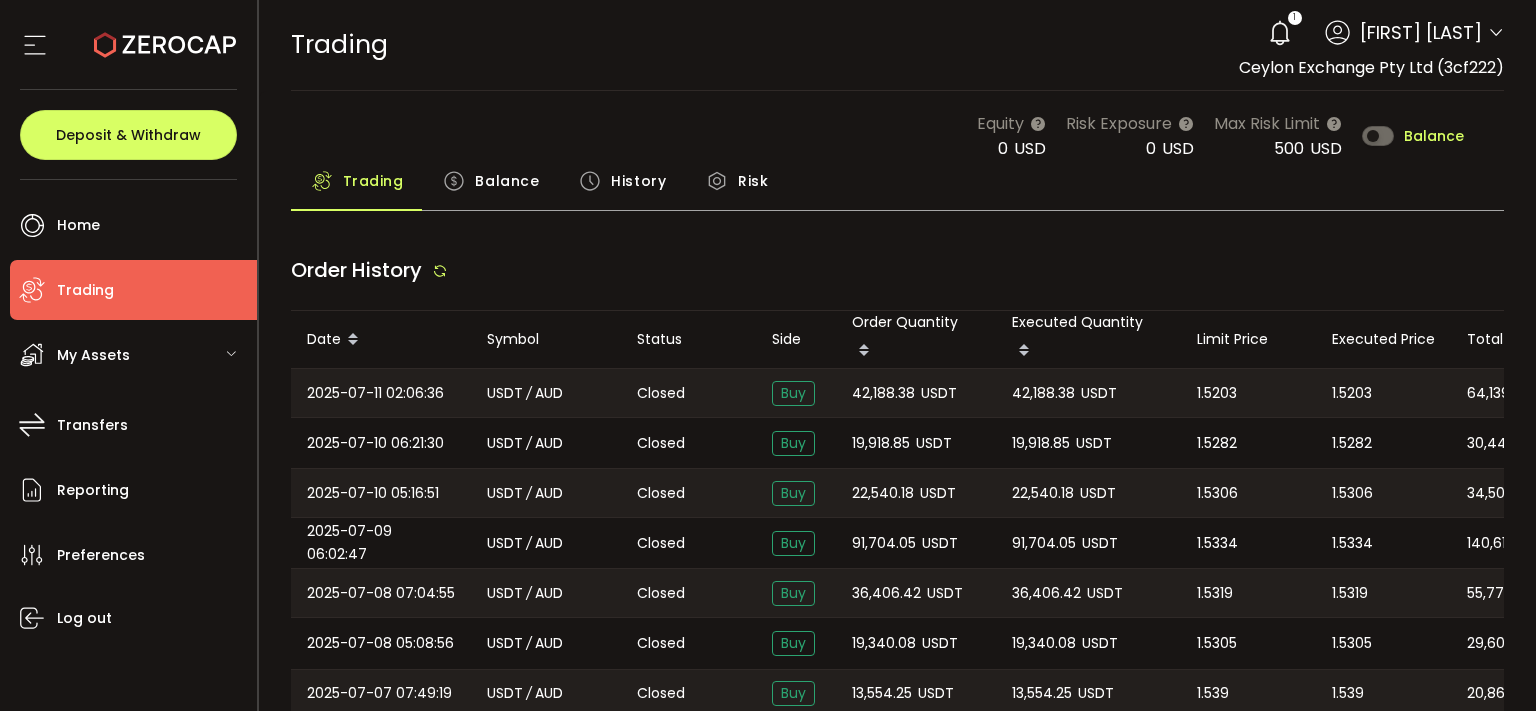 type on "***" 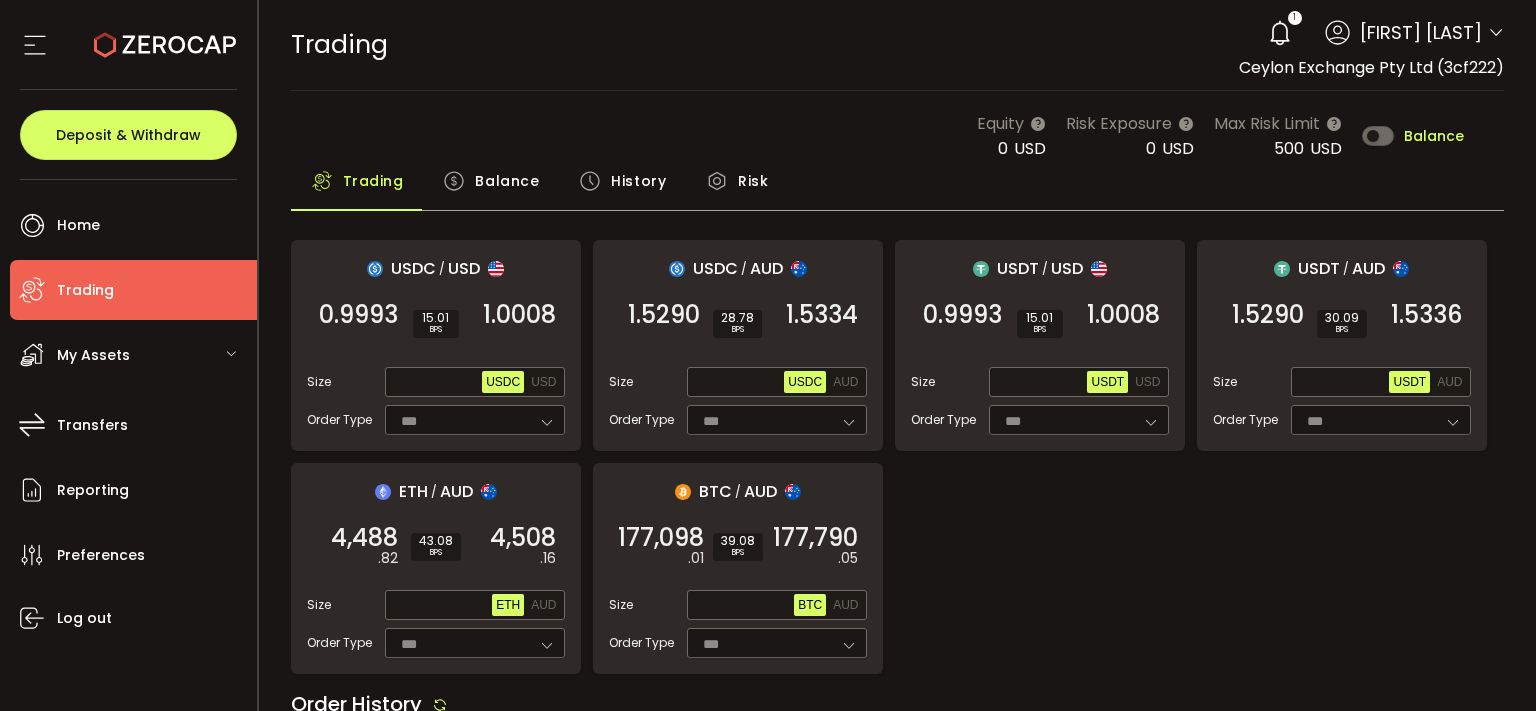 click on "Balance" at bounding box center (1434, 136) 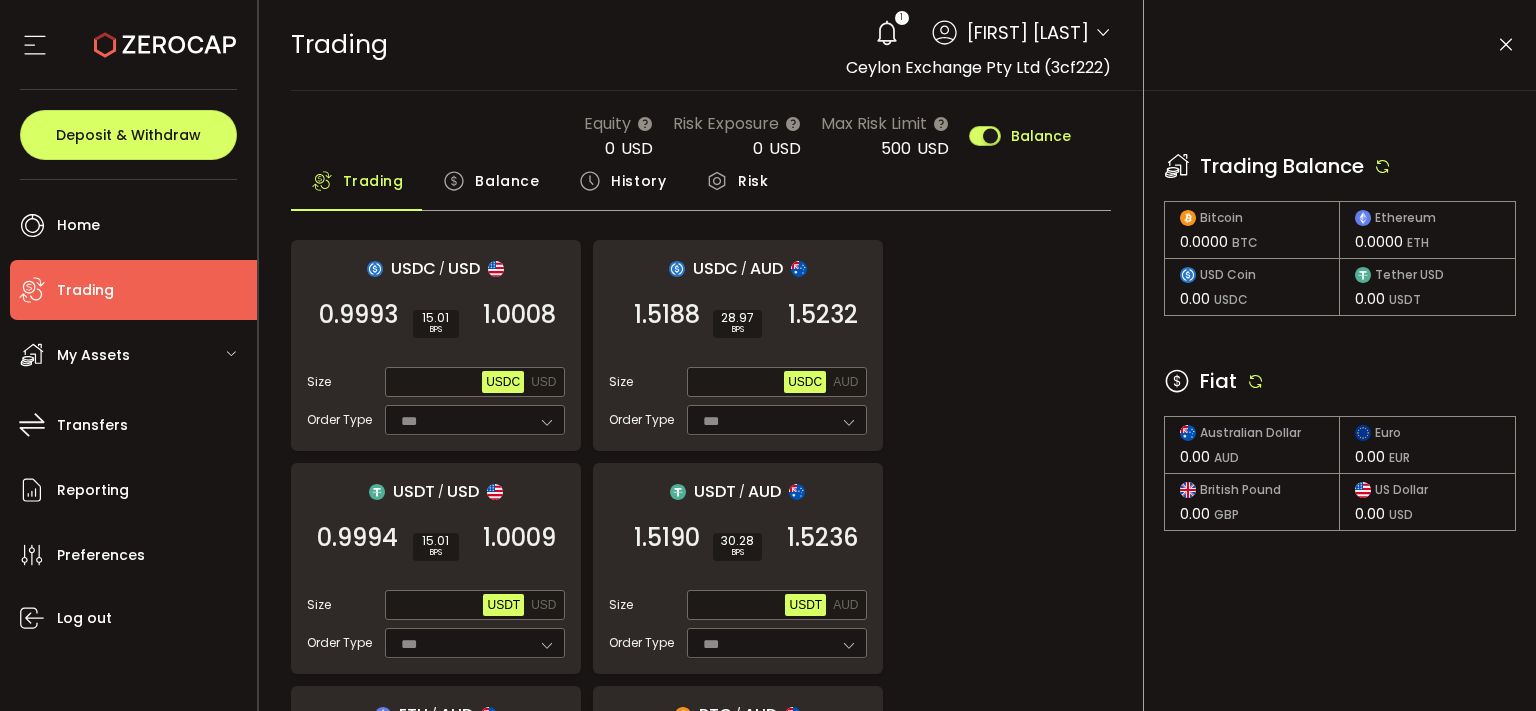 click at bounding box center [1256, 381] 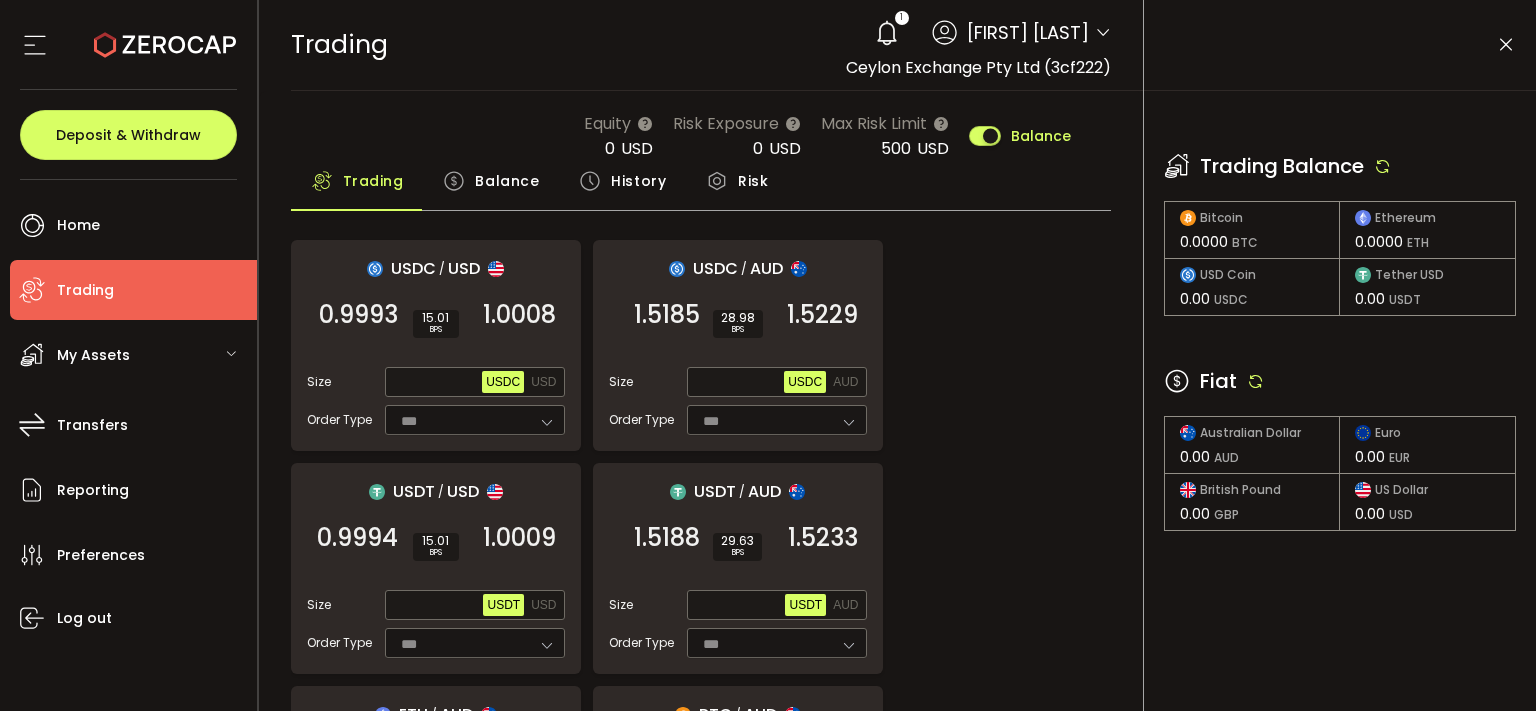 click at bounding box center [1256, 381] 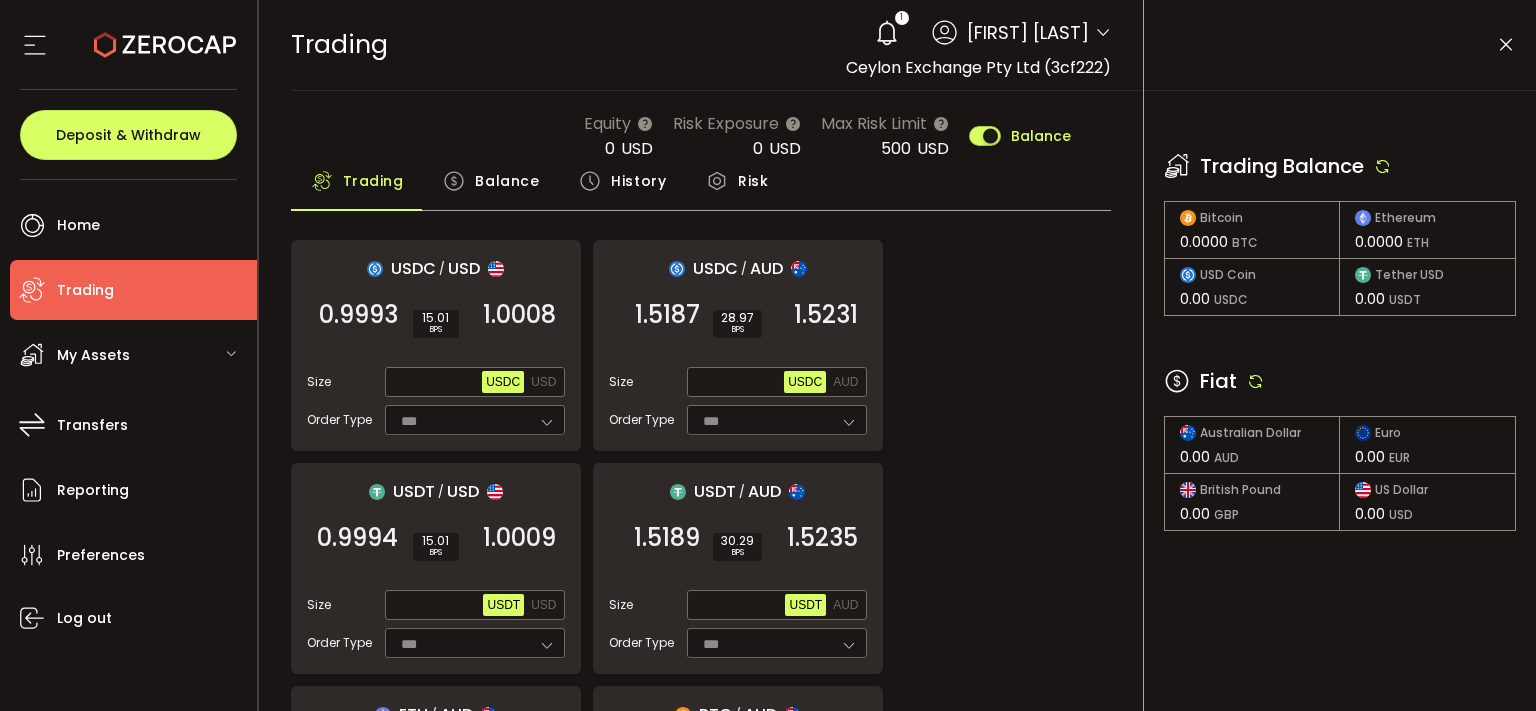 click at bounding box center (1256, 381) 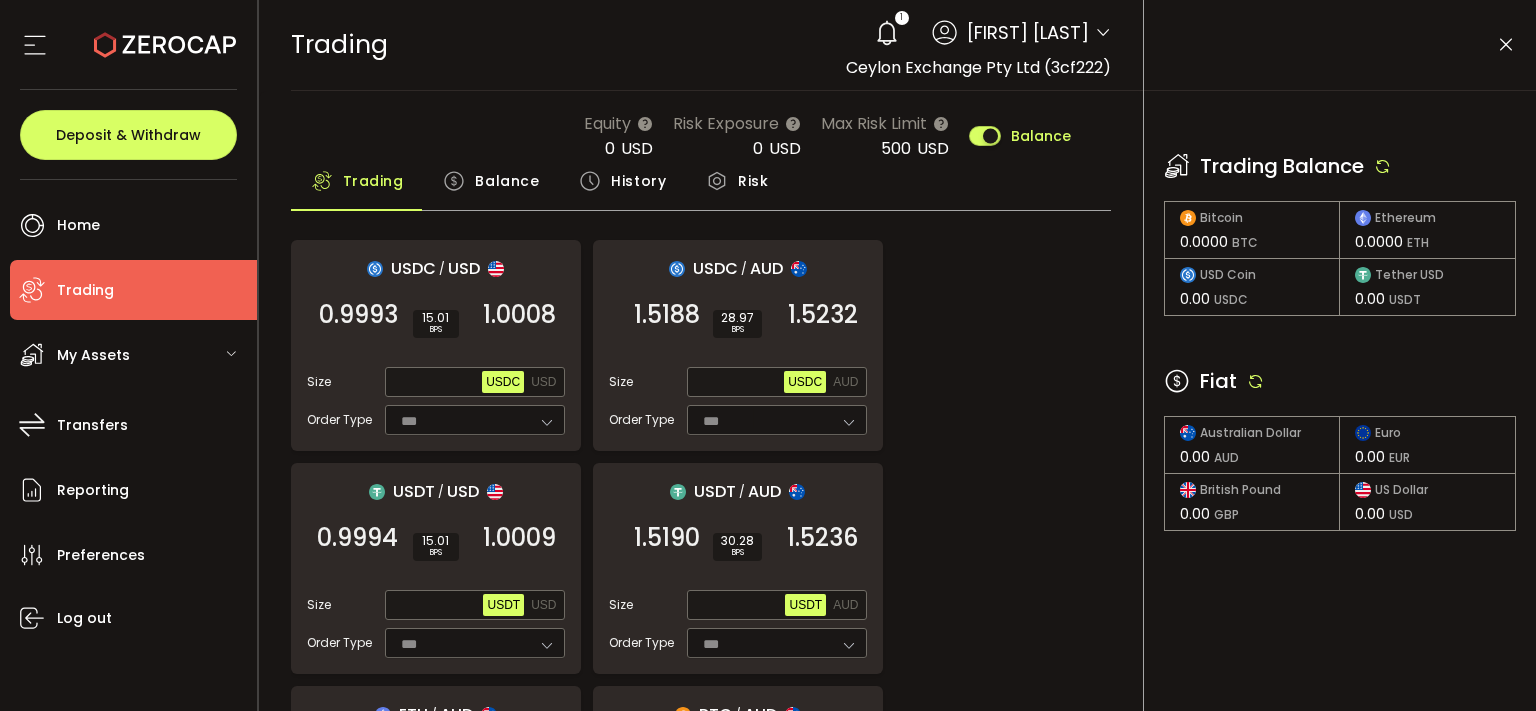 click at bounding box center (1383, 166) 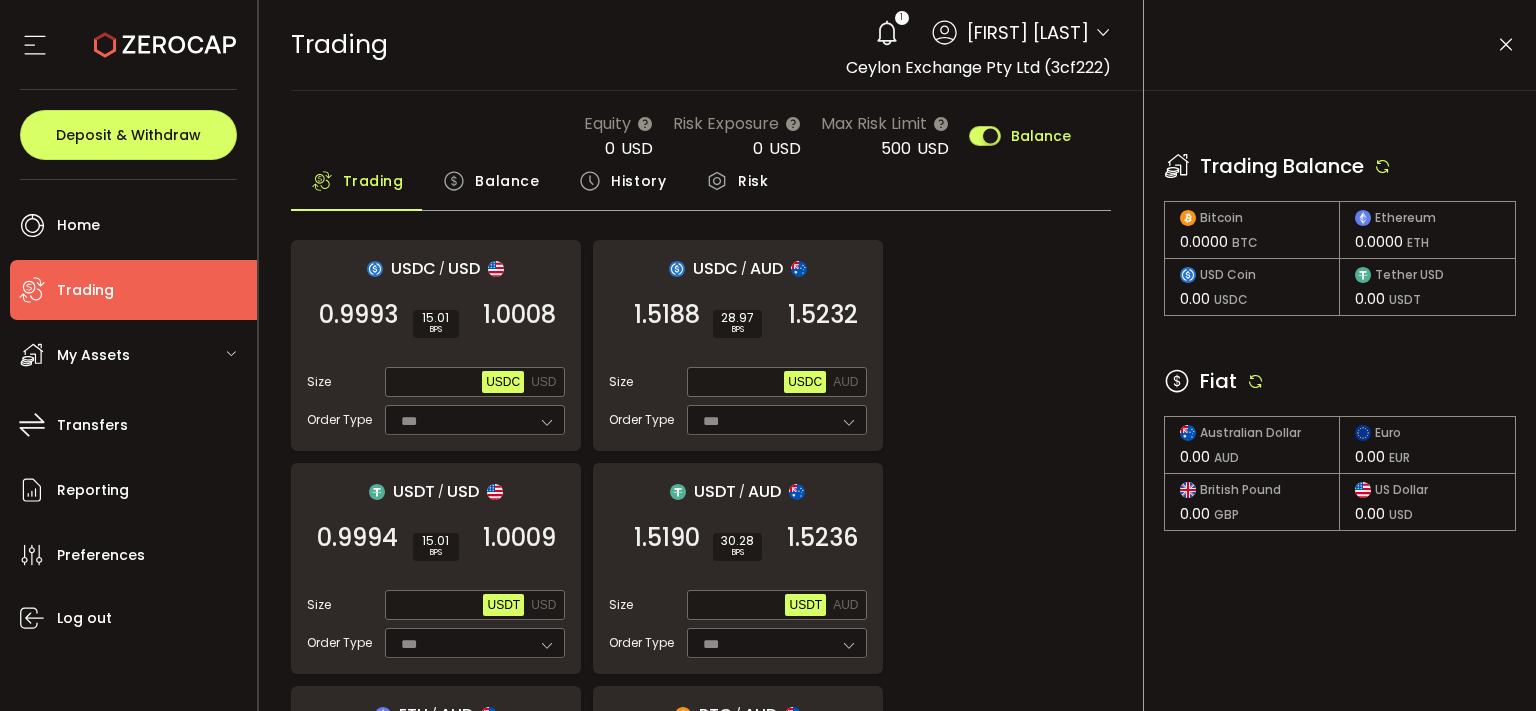 click on "USDC / USD 0.9993    SELL 15.01 BPS 1.0008   BUY Size Max USDC USD Order Type *** FOK USDC / AUD 1.5188    SELL 28.97 BPS 1.5232   BUY Size Max USDC AUD Order Type *** FOK USDT / USD 0.9994    SELL 15.01 BPS 1.0009   BUY Size Max USDT USD Order Type *** FOK USDT / AUD 1.5190    SELL 30.28 BPS 1.5236   BUY Size Max USDT AUD Order Type *** FOK ETH / AUD 4,494   .39 SELL 43.10 BPS 4,513  .76 BUY Size Max ETH AUD Order Type *** FOK BTC / AUD 177,136   .28 SELL 39.08 BPS 177,828  .46 BUY Size Max BTC AUD Order Type *** FOK" at bounding box center (701, 568) 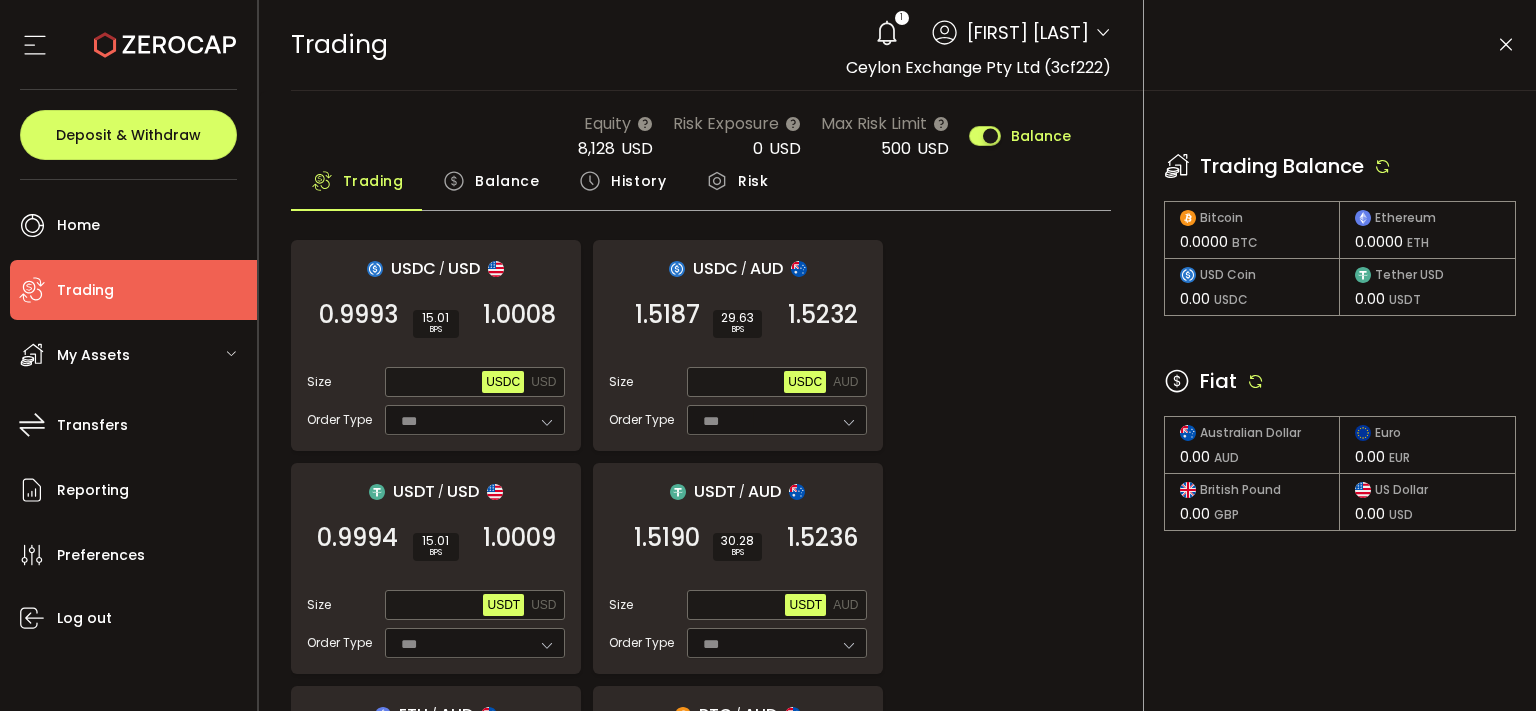 click at bounding box center (1256, 381) 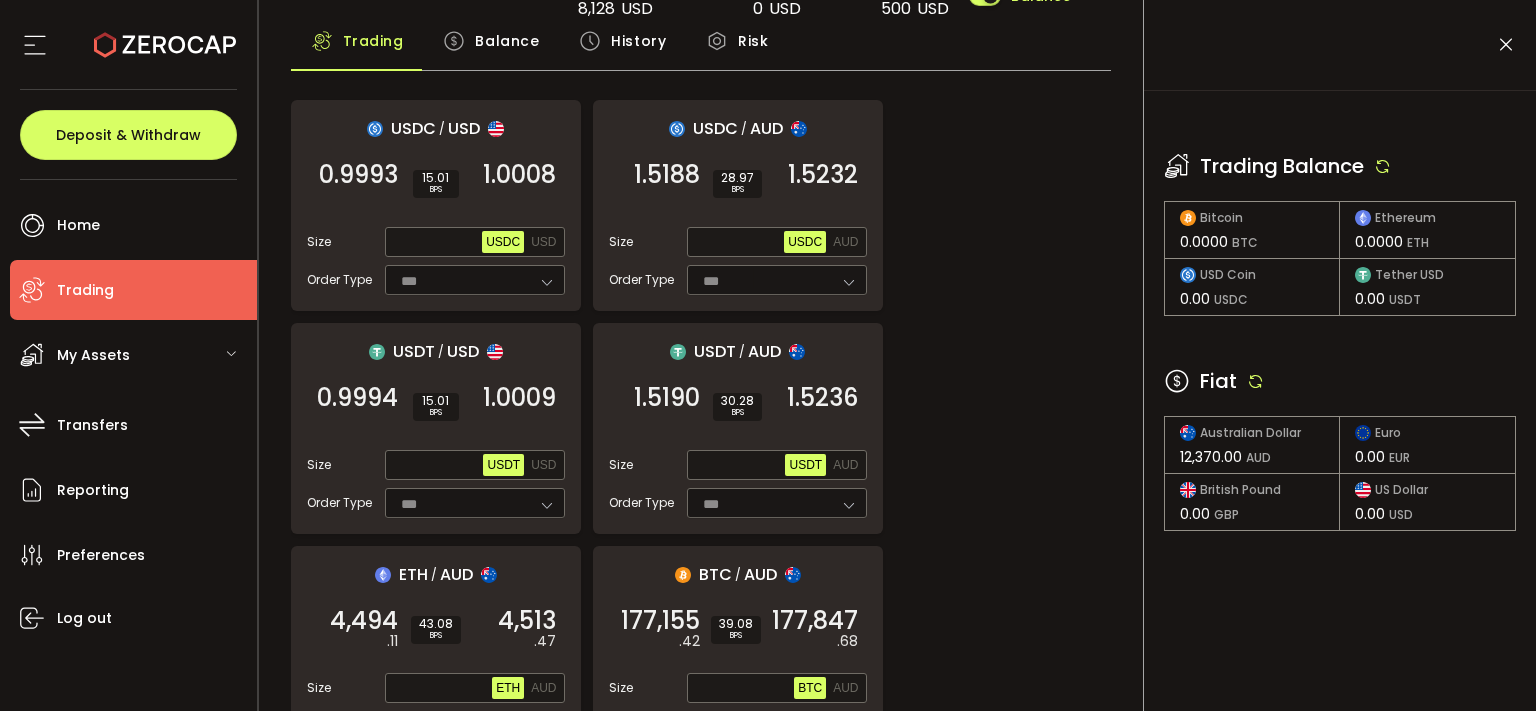 scroll, scrollTop: 269, scrollLeft: 0, axis: vertical 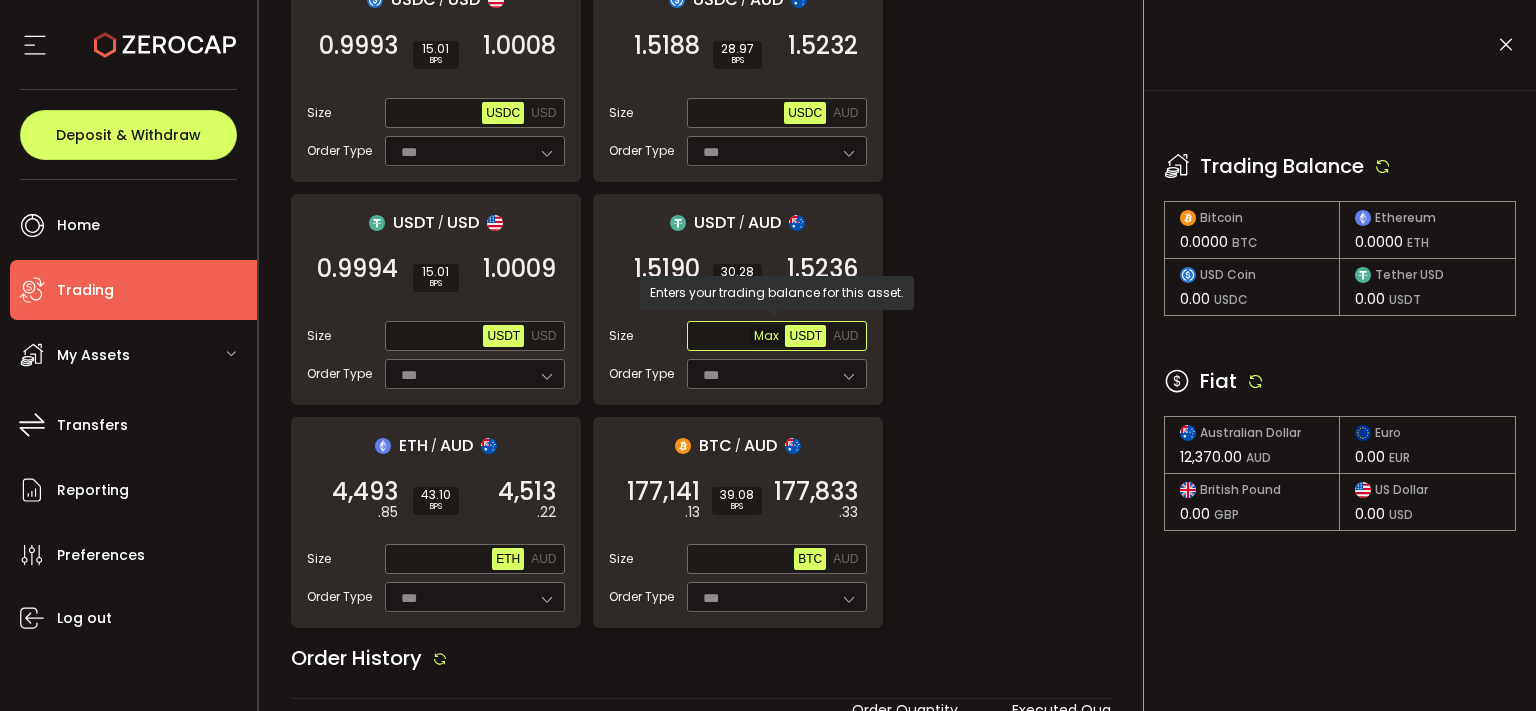 click on "Max" at bounding box center [767, 336] 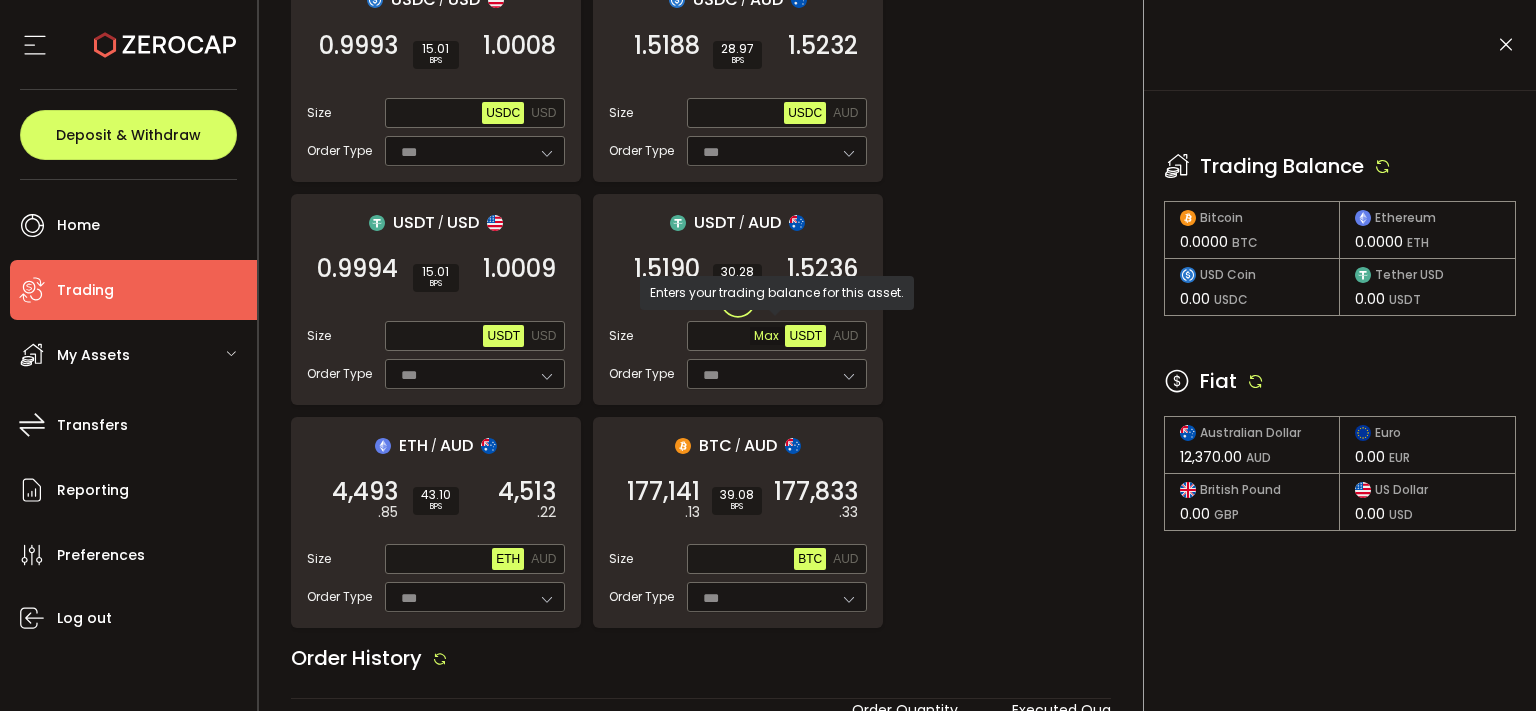 type on "*" 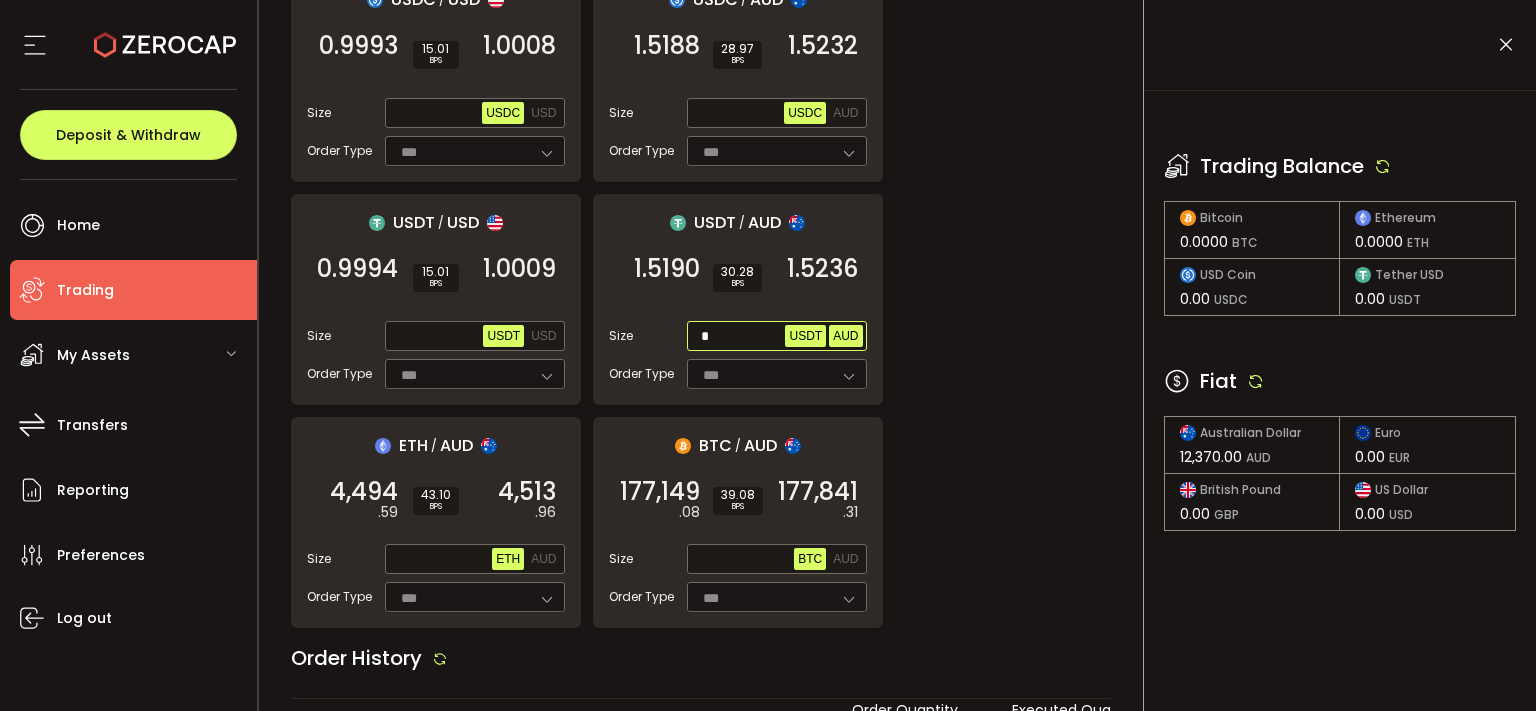 click on "AUD" at bounding box center [845, 336] 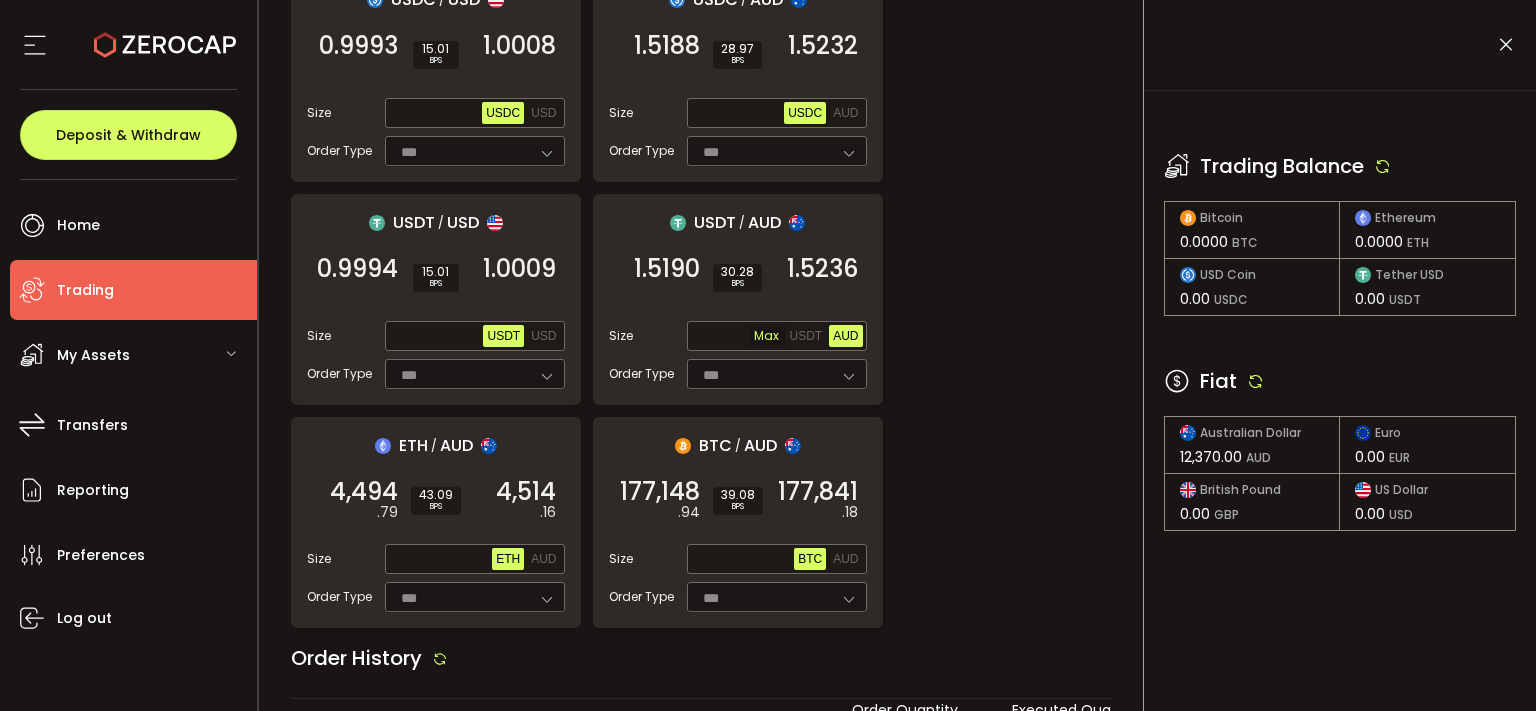 click on "Max" at bounding box center (767, 336) 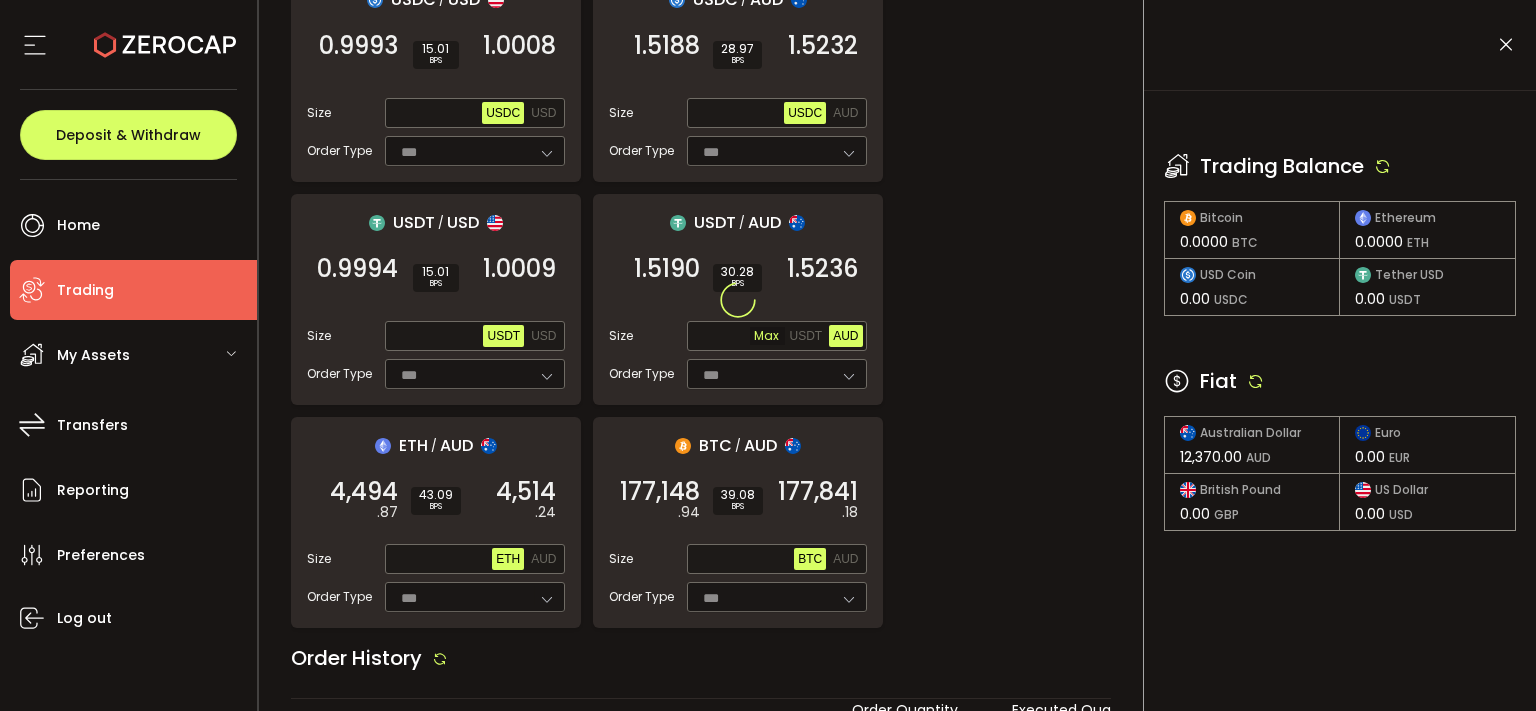 type on "*******" 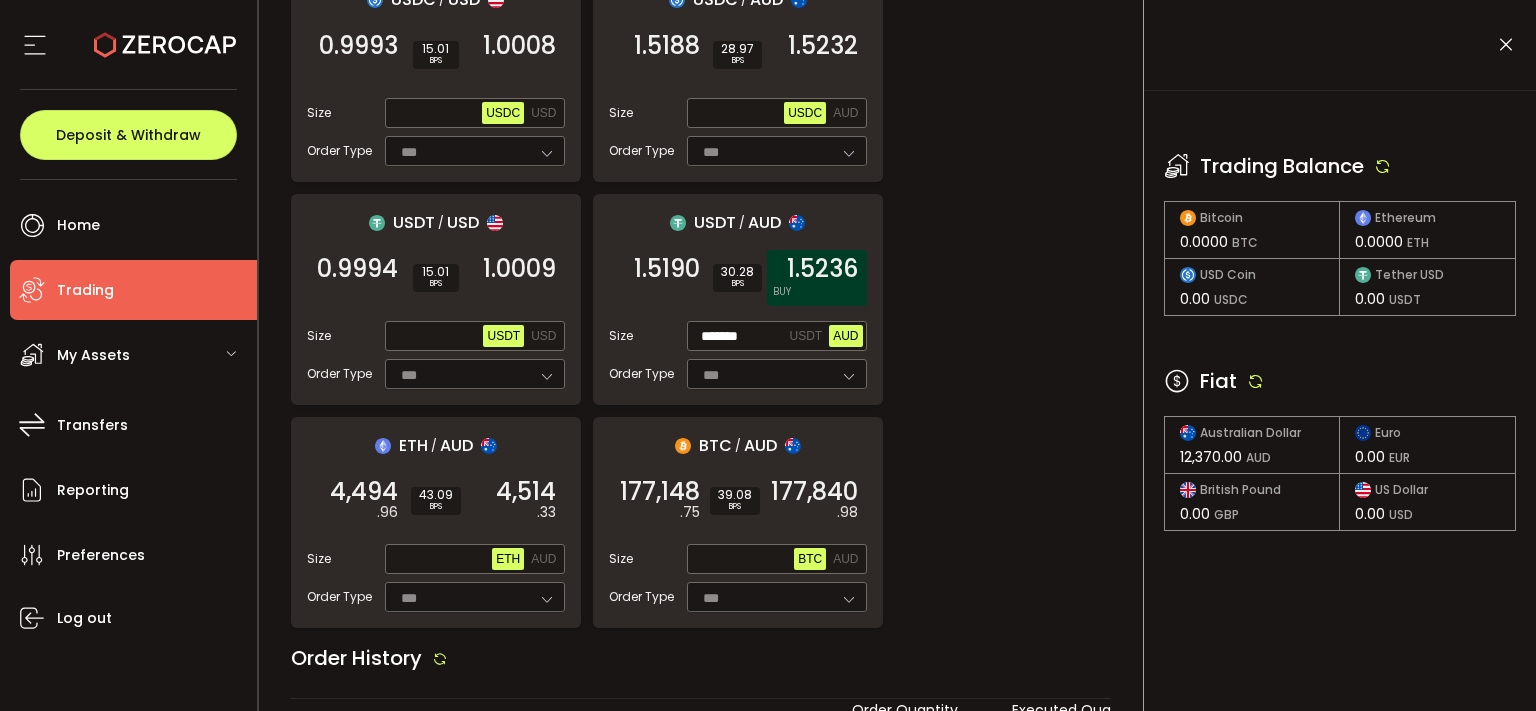 click on "1.5236   BUY" at bounding box center (817, 278) 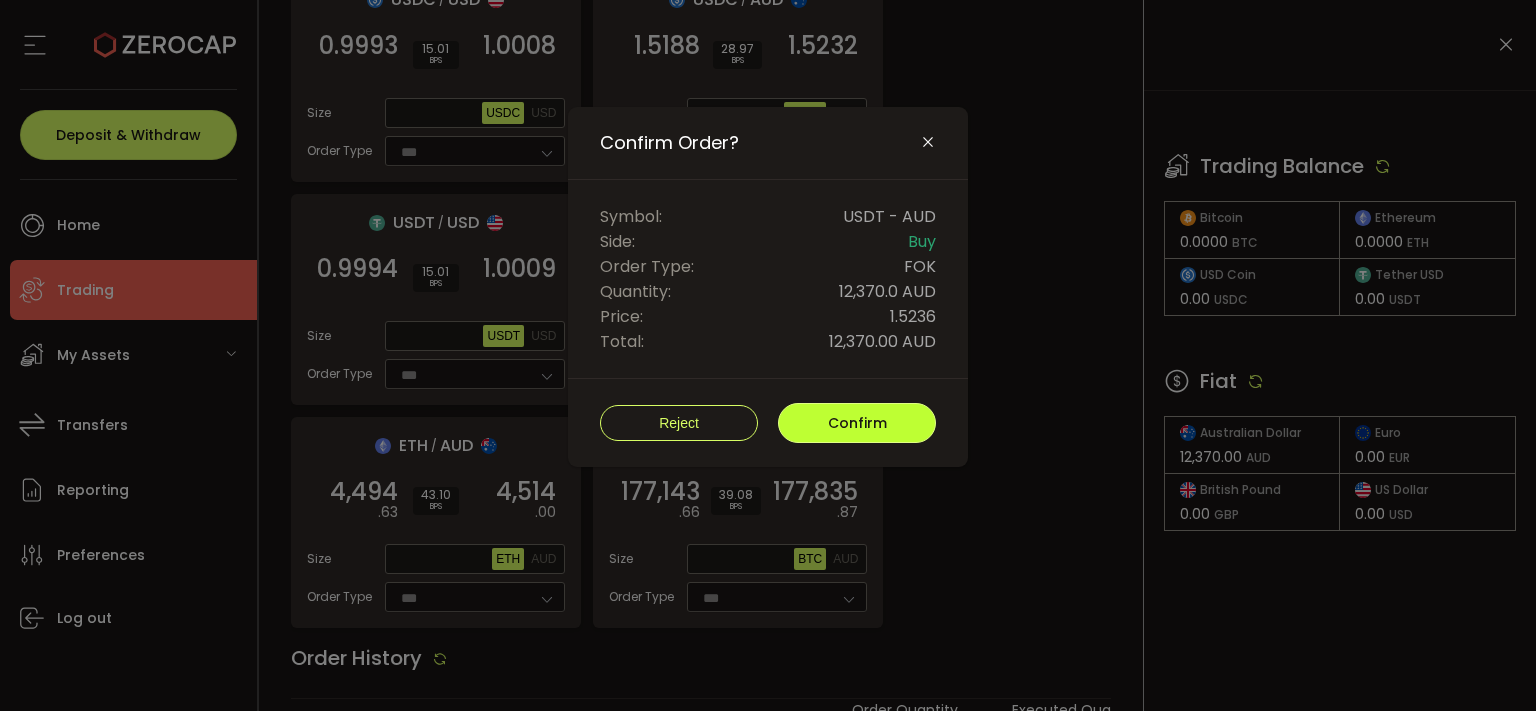 click on "Confirm" at bounding box center [857, 423] 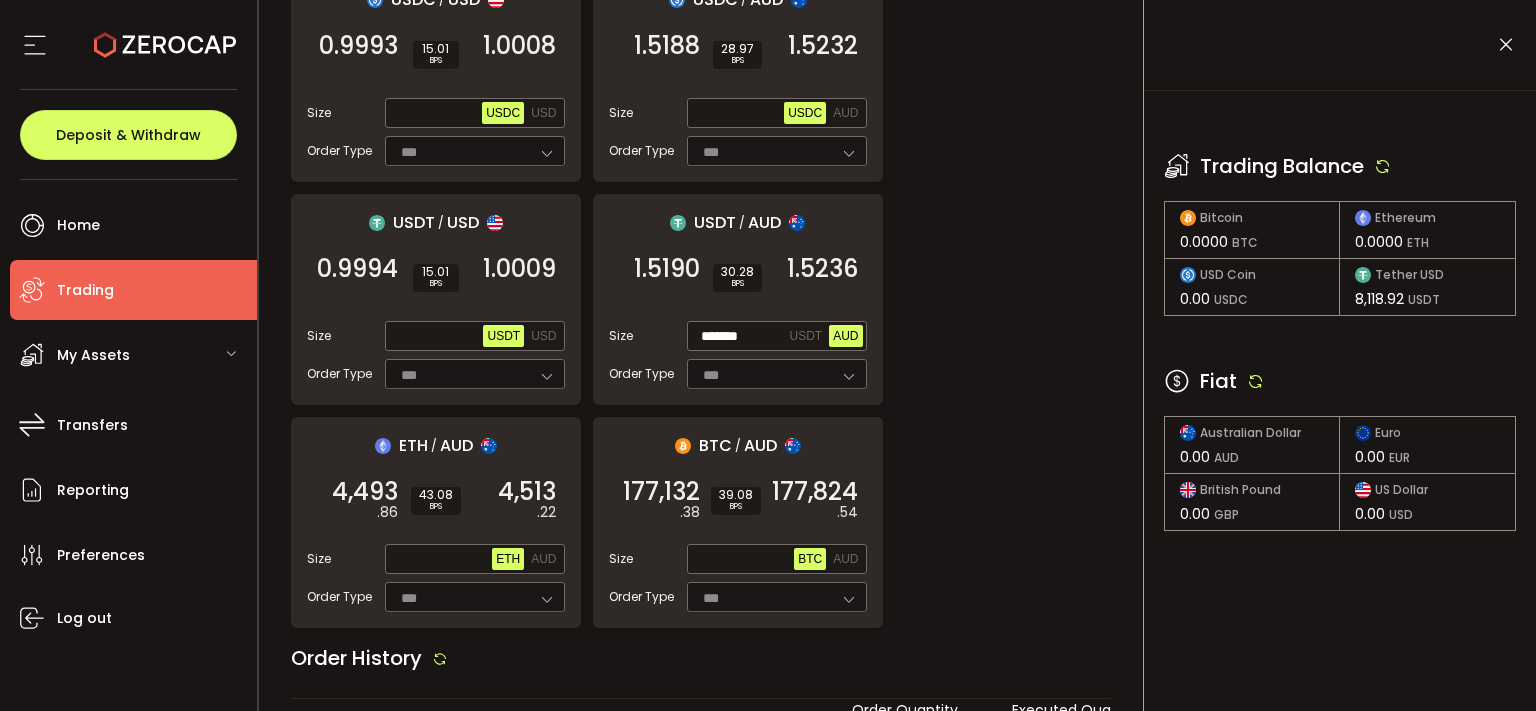 click at bounding box center (1506, 45) 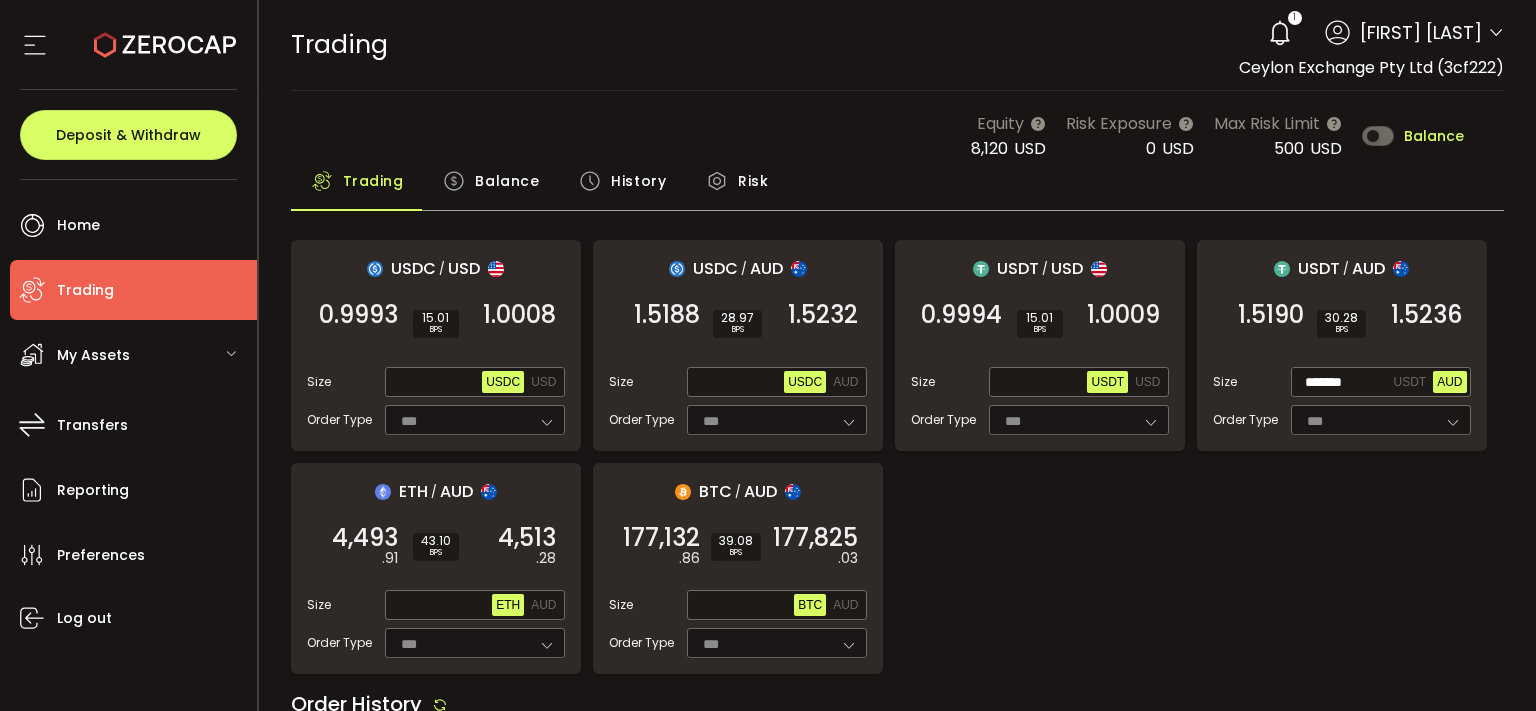 click on "Balance" at bounding box center (507, 181) 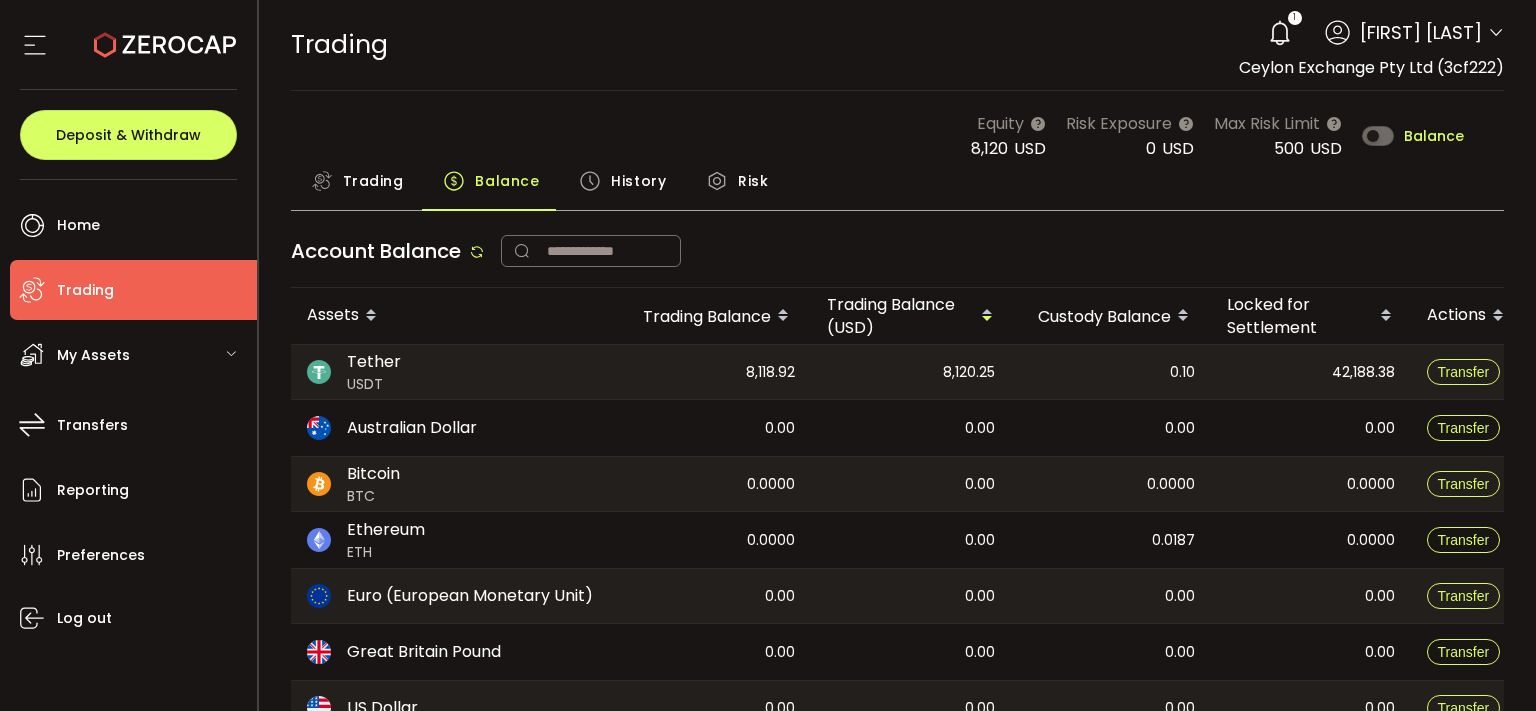 scroll, scrollTop: 0, scrollLeft: 133, axis: horizontal 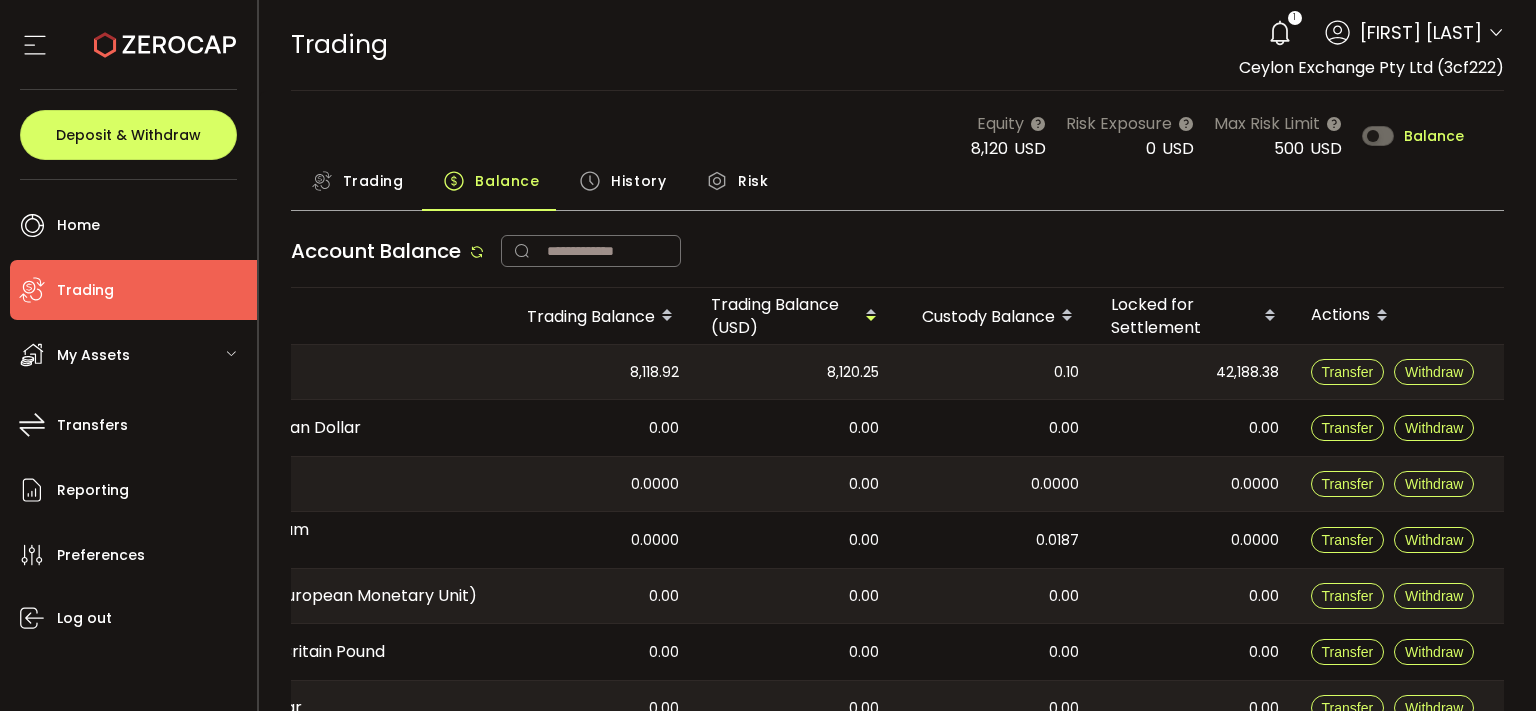 drag, startPoint x: 1102, startPoint y: 372, endPoint x: 1535, endPoint y: 388, distance: 433.2955 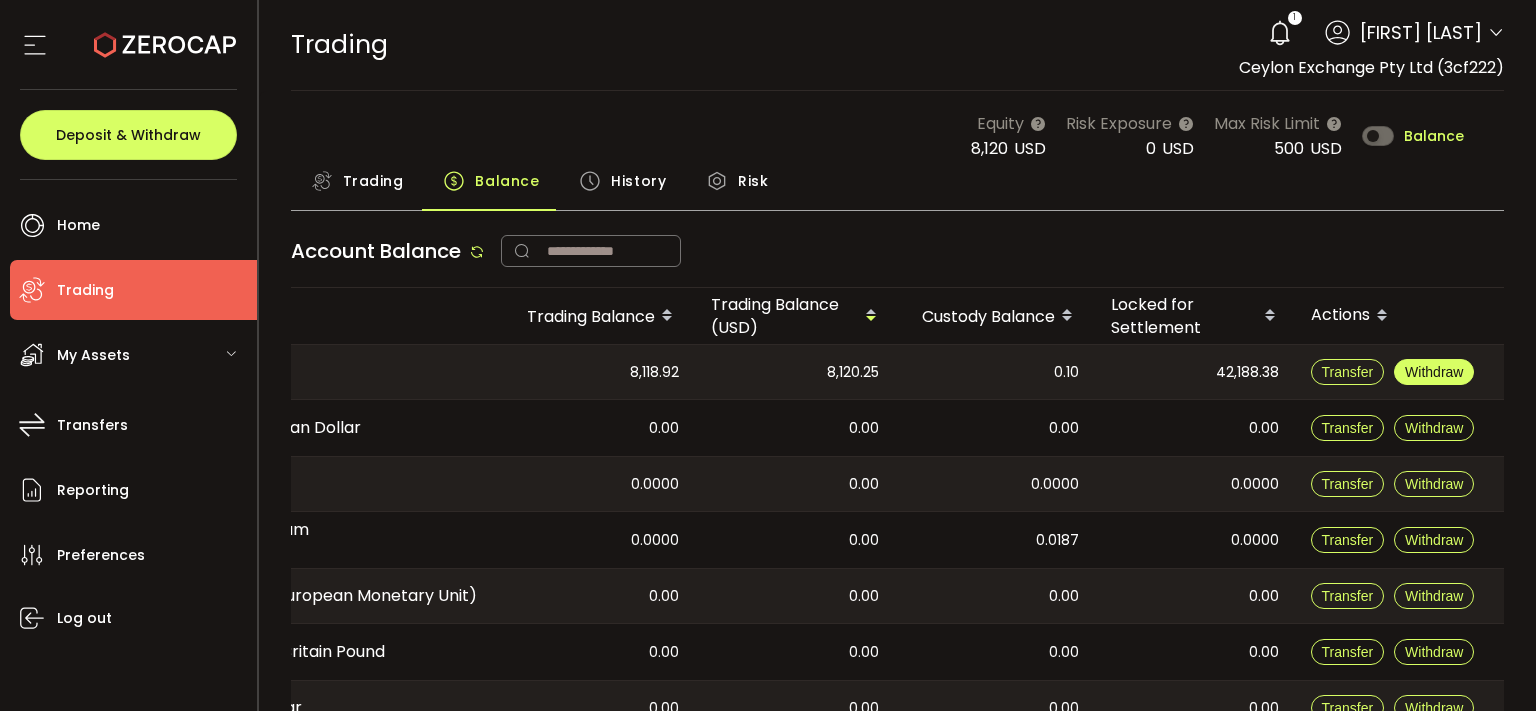 click on "Withdraw" at bounding box center [1434, 372] 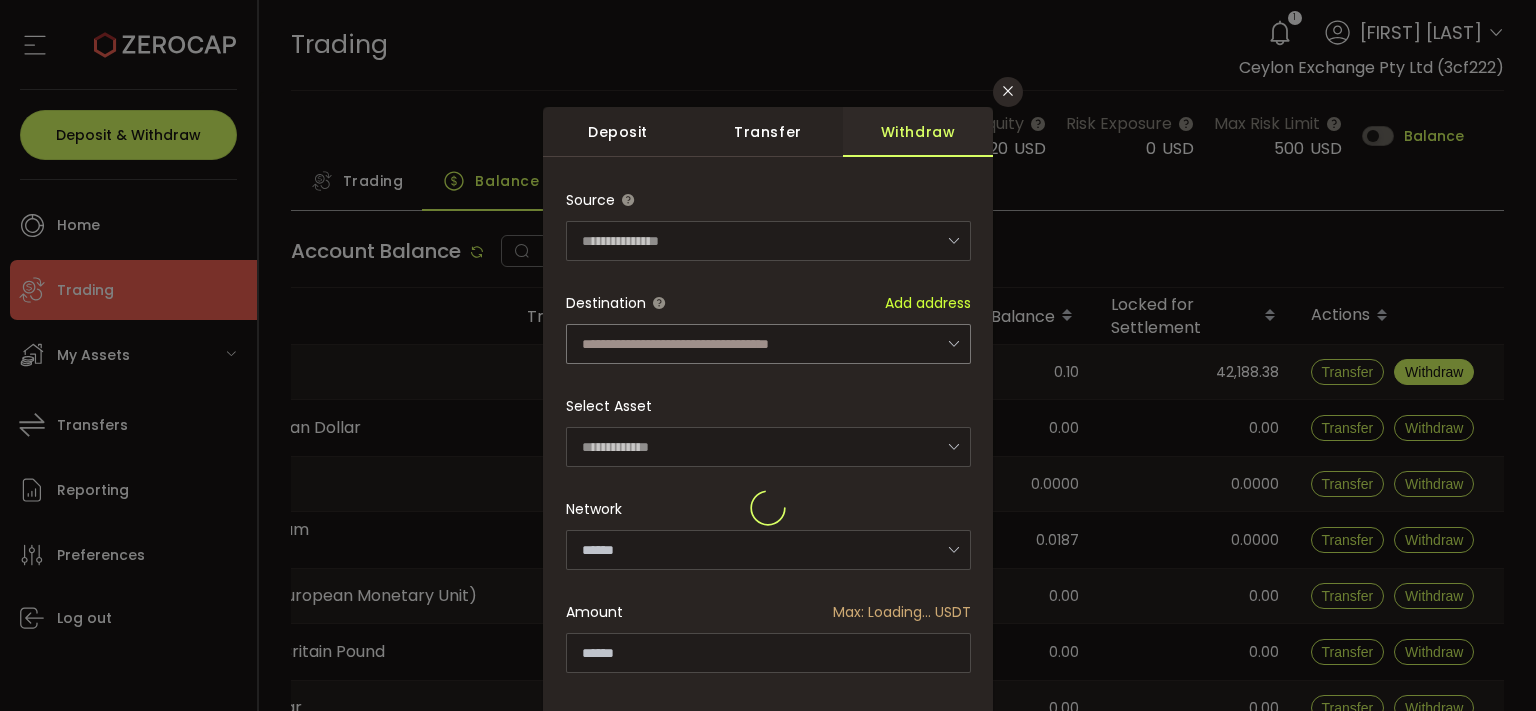 type on "****" 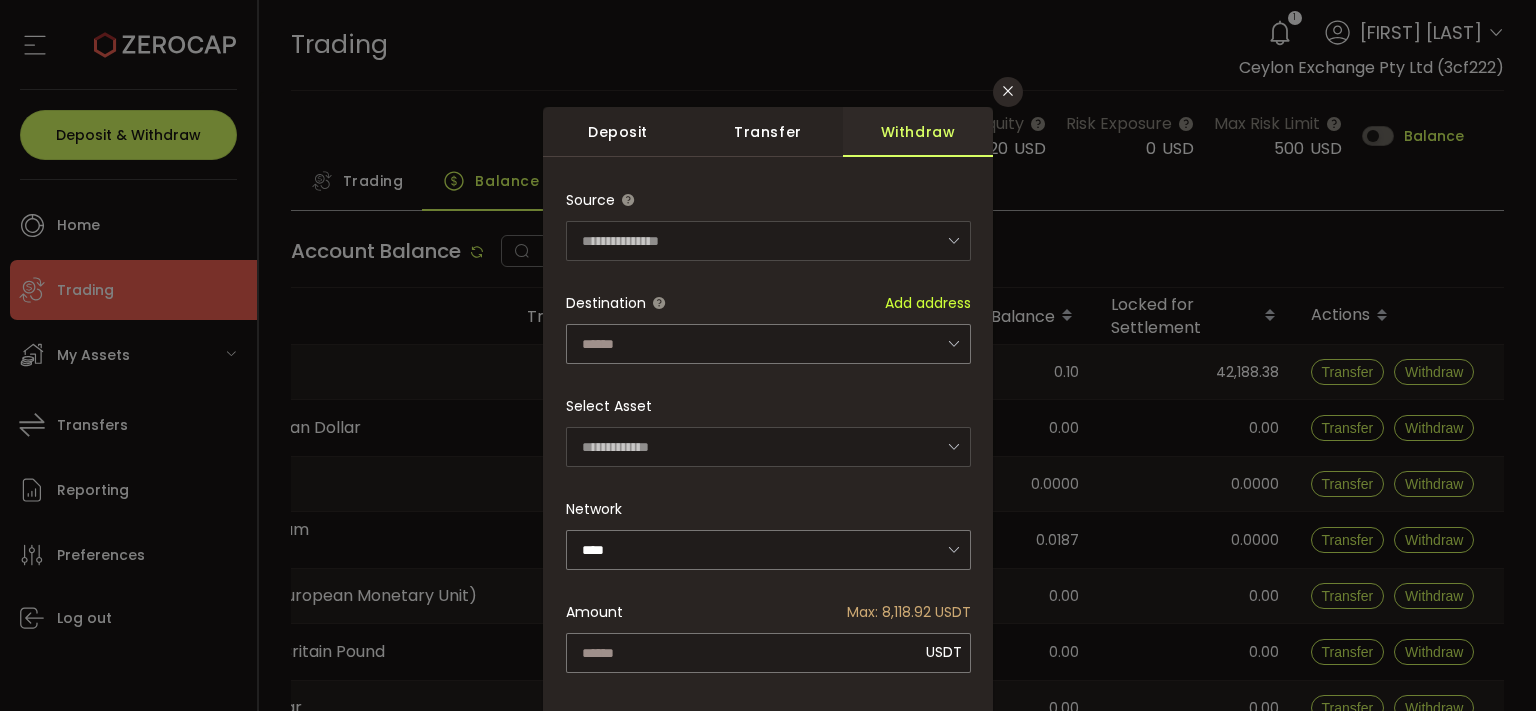 click at bounding box center (768, 508) 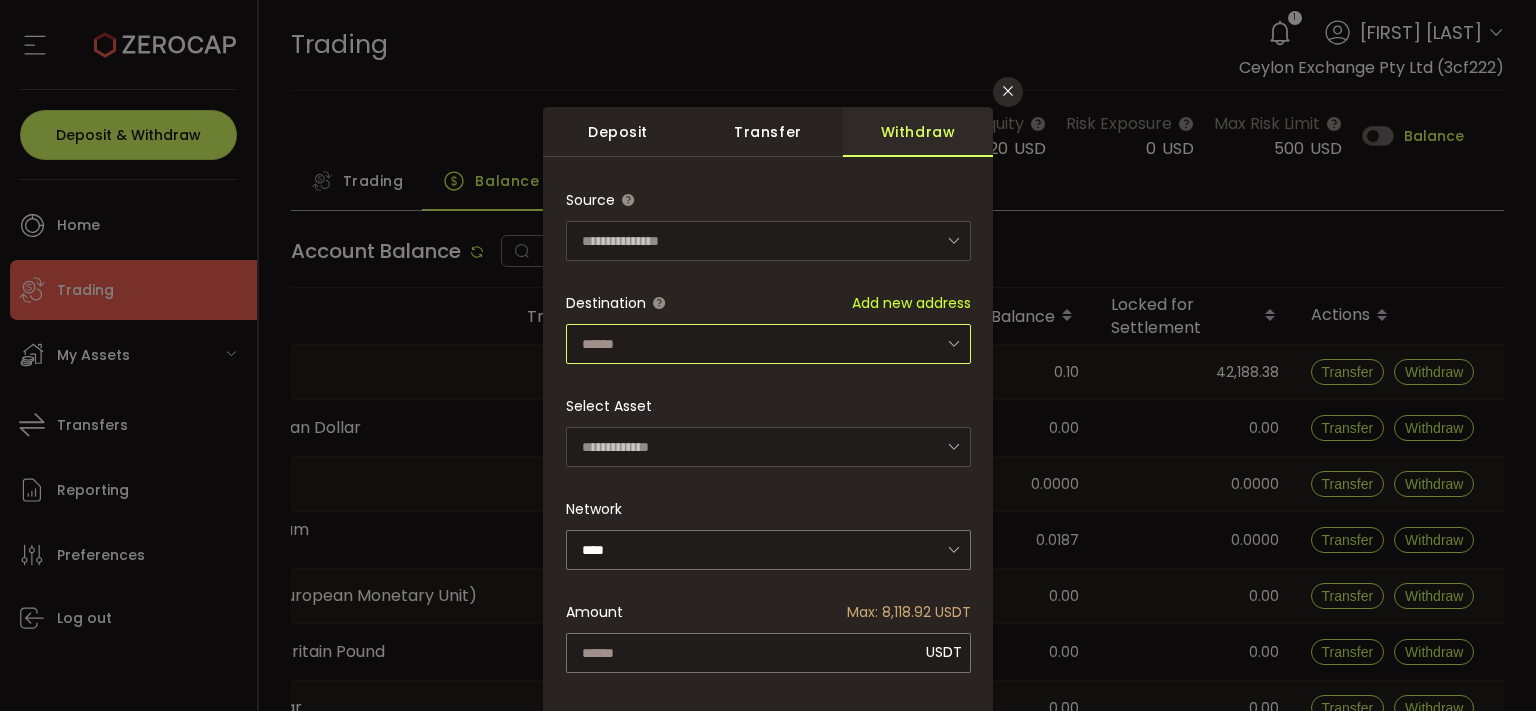 click at bounding box center [768, 344] 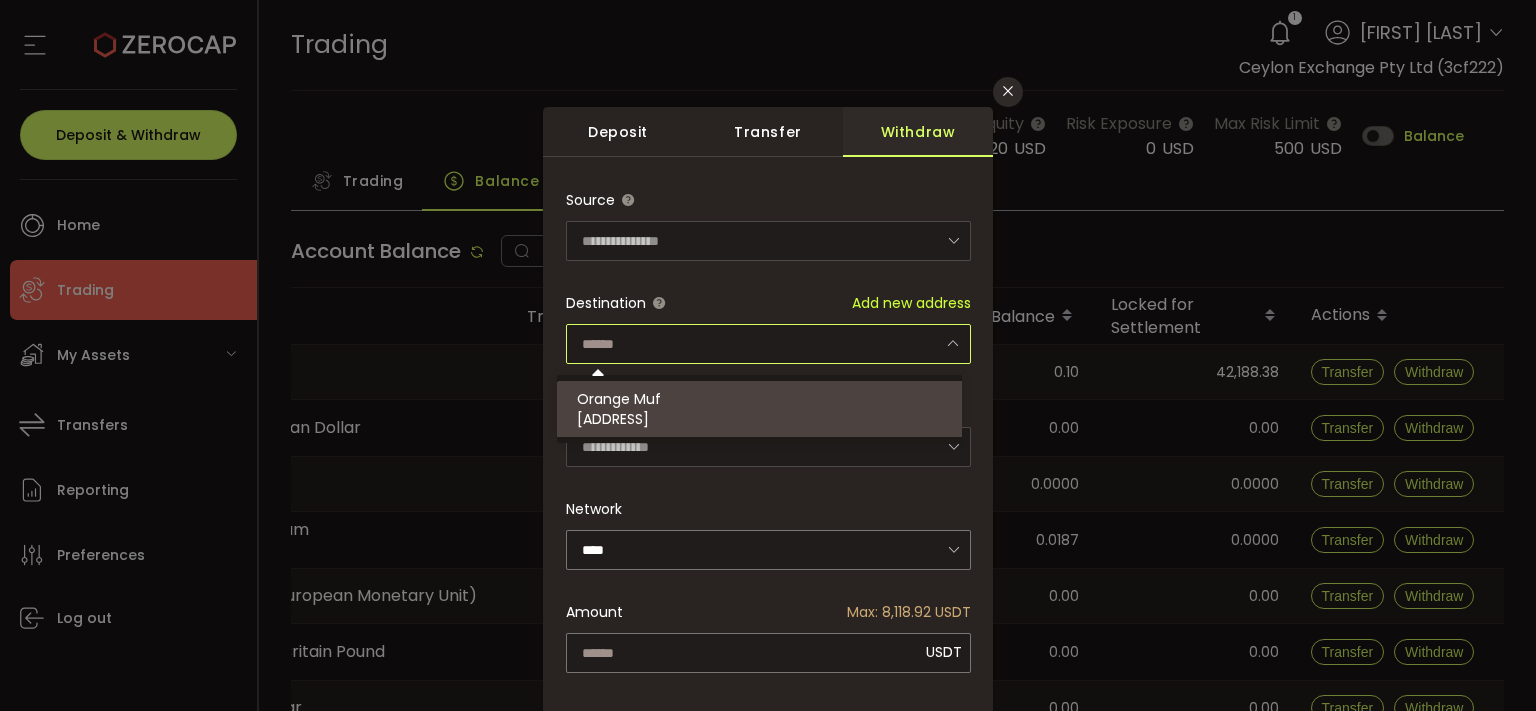 click on "Orange Muf TCfHc5pTYdUbCisuZ9jme9dGgomxHTYmrD" at bounding box center [768, 409] 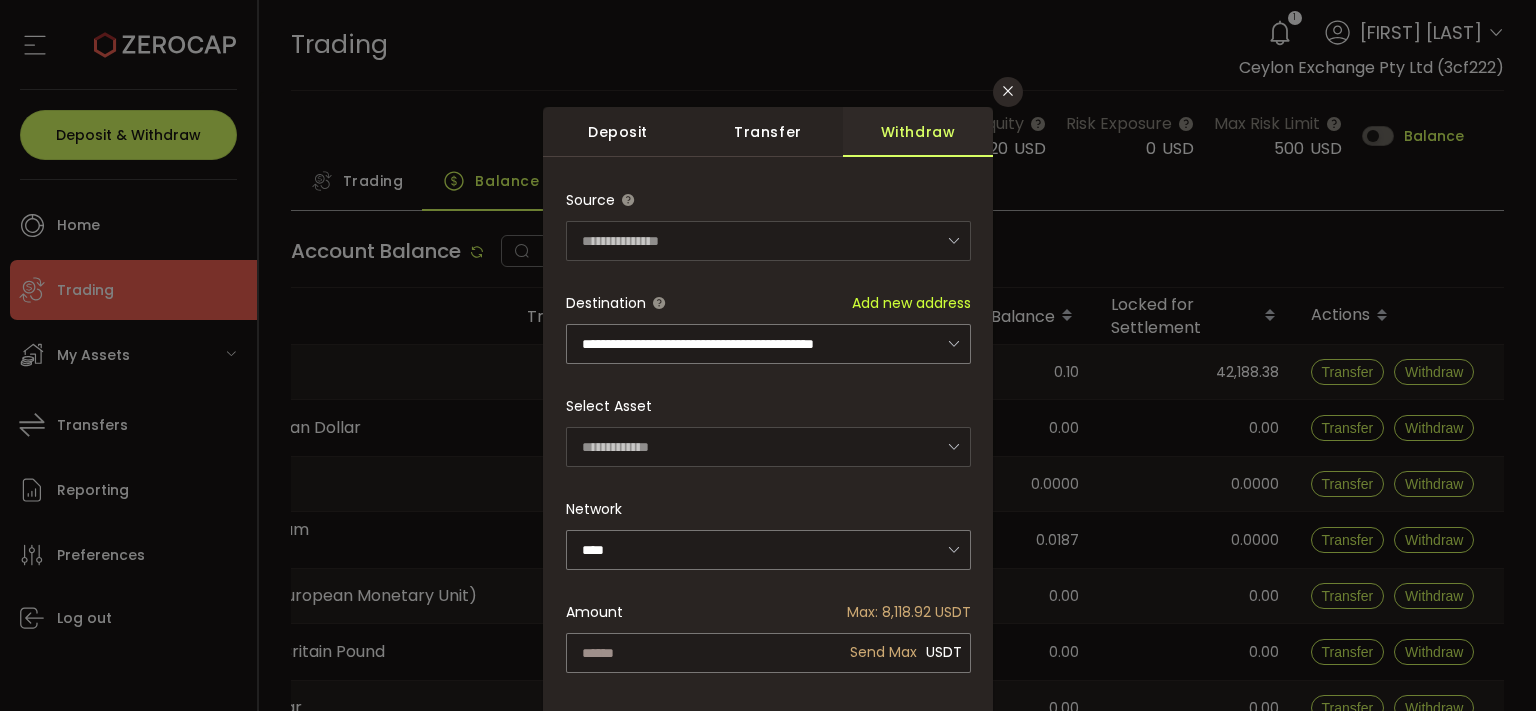 click on "**********" at bounding box center [768, 508] 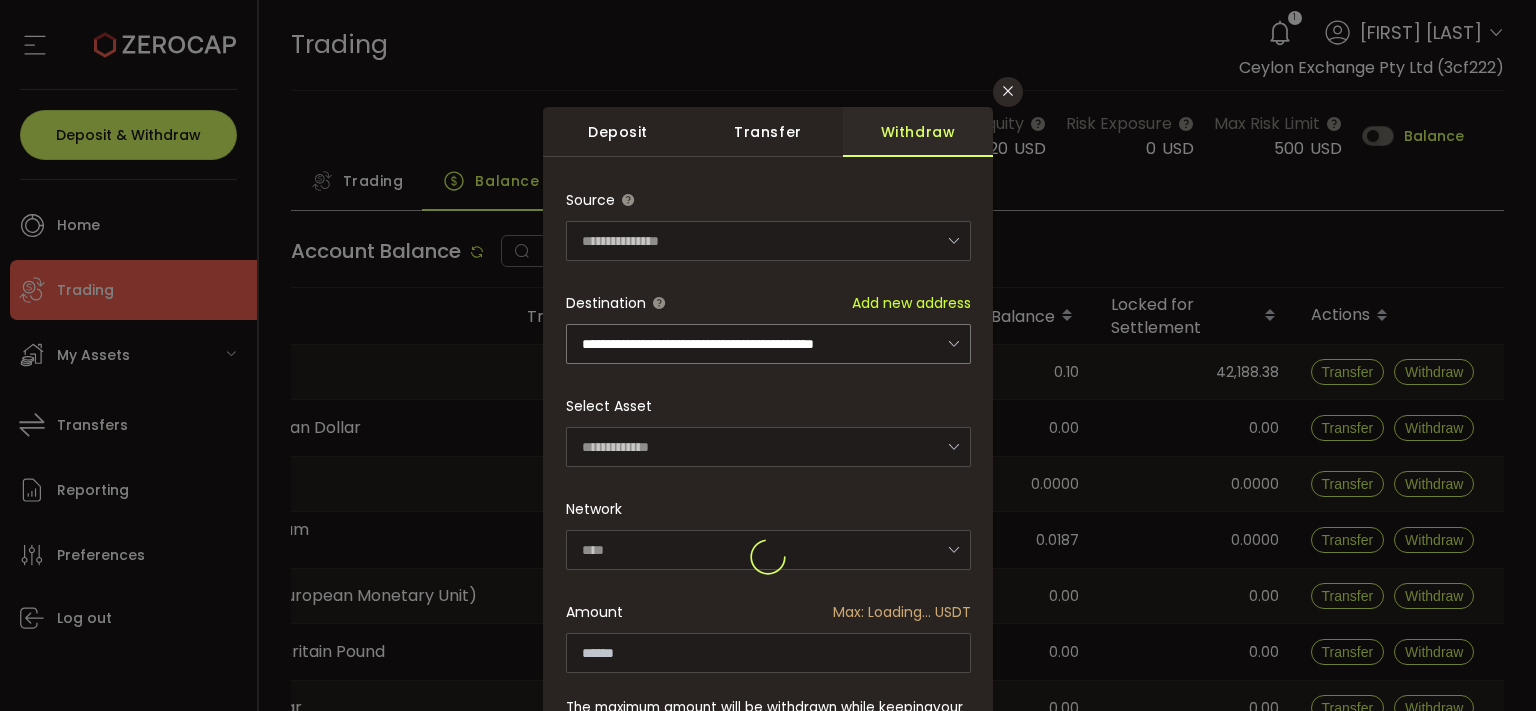 type on "********" 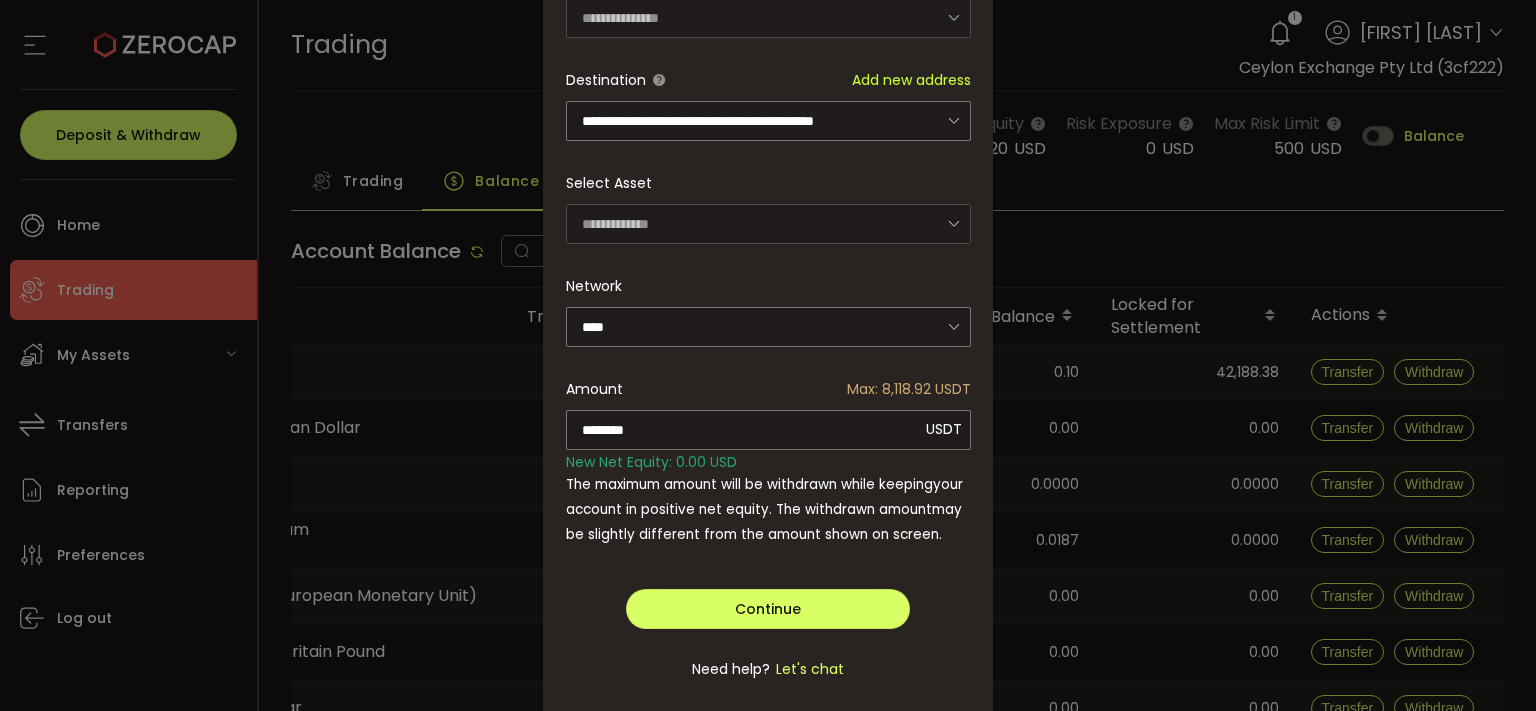 scroll, scrollTop: 269, scrollLeft: 0, axis: vertical 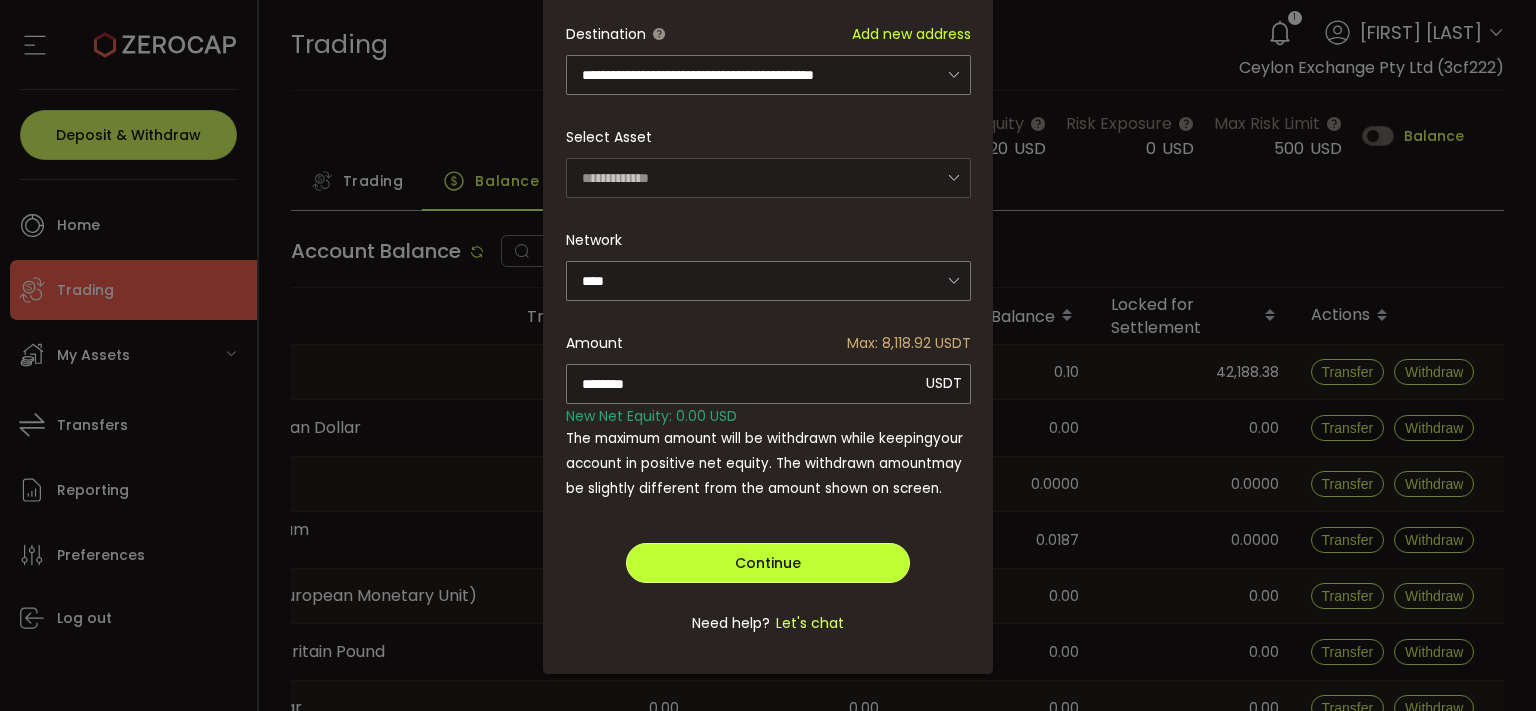 click on "Continue" at bounding box center (768, 563) 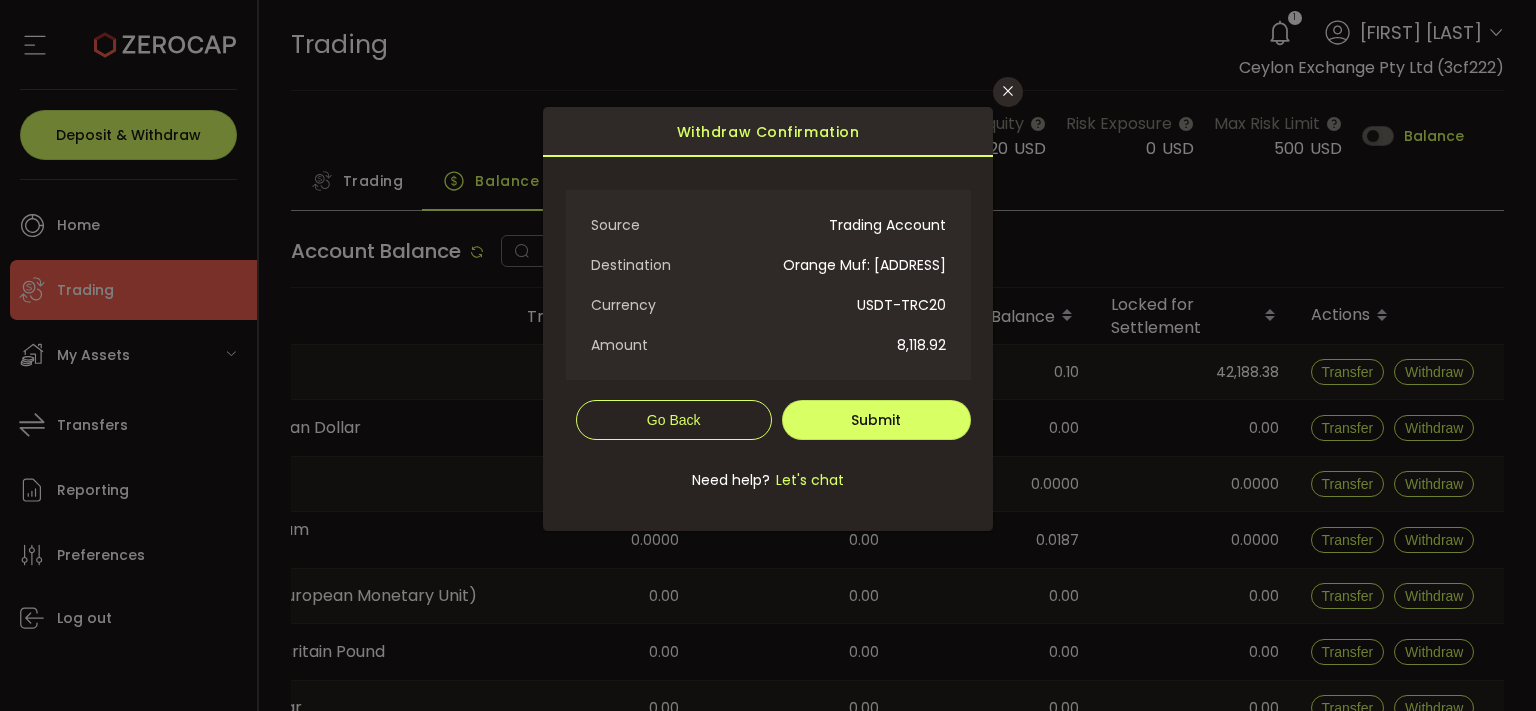 scroll, scrollTop: 0, scrollLeft: 0, axis: both 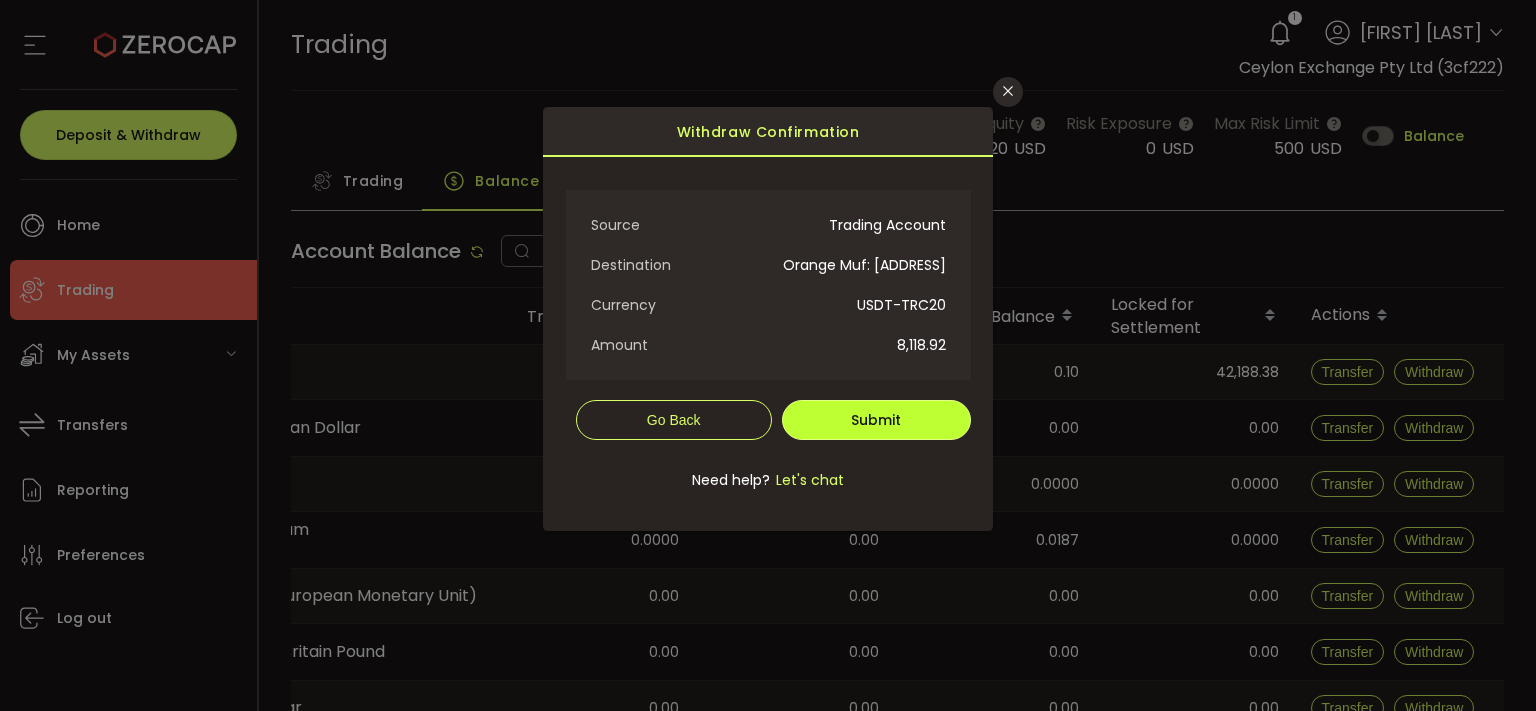click on "Submit" at bounding box center [876, 420] 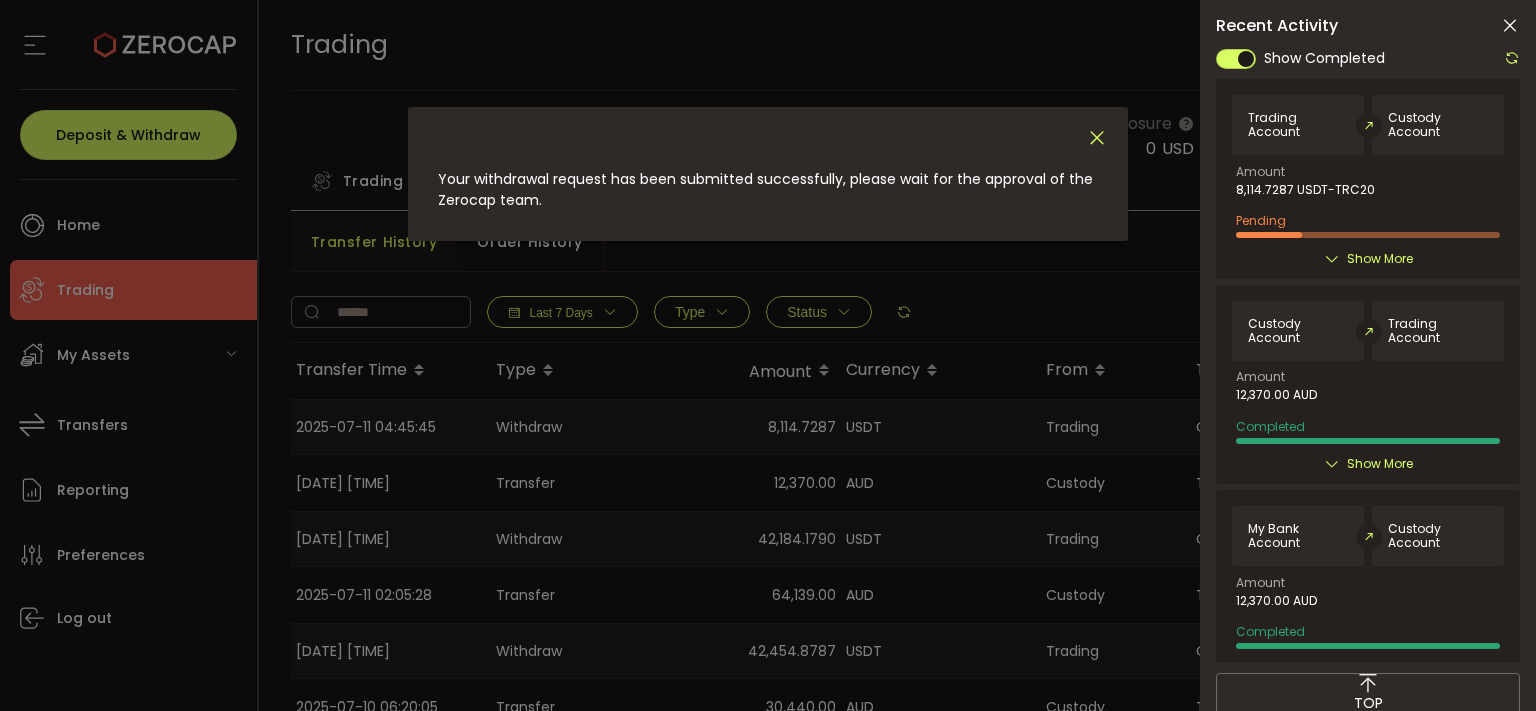 click at bounding box center (1097, 138) 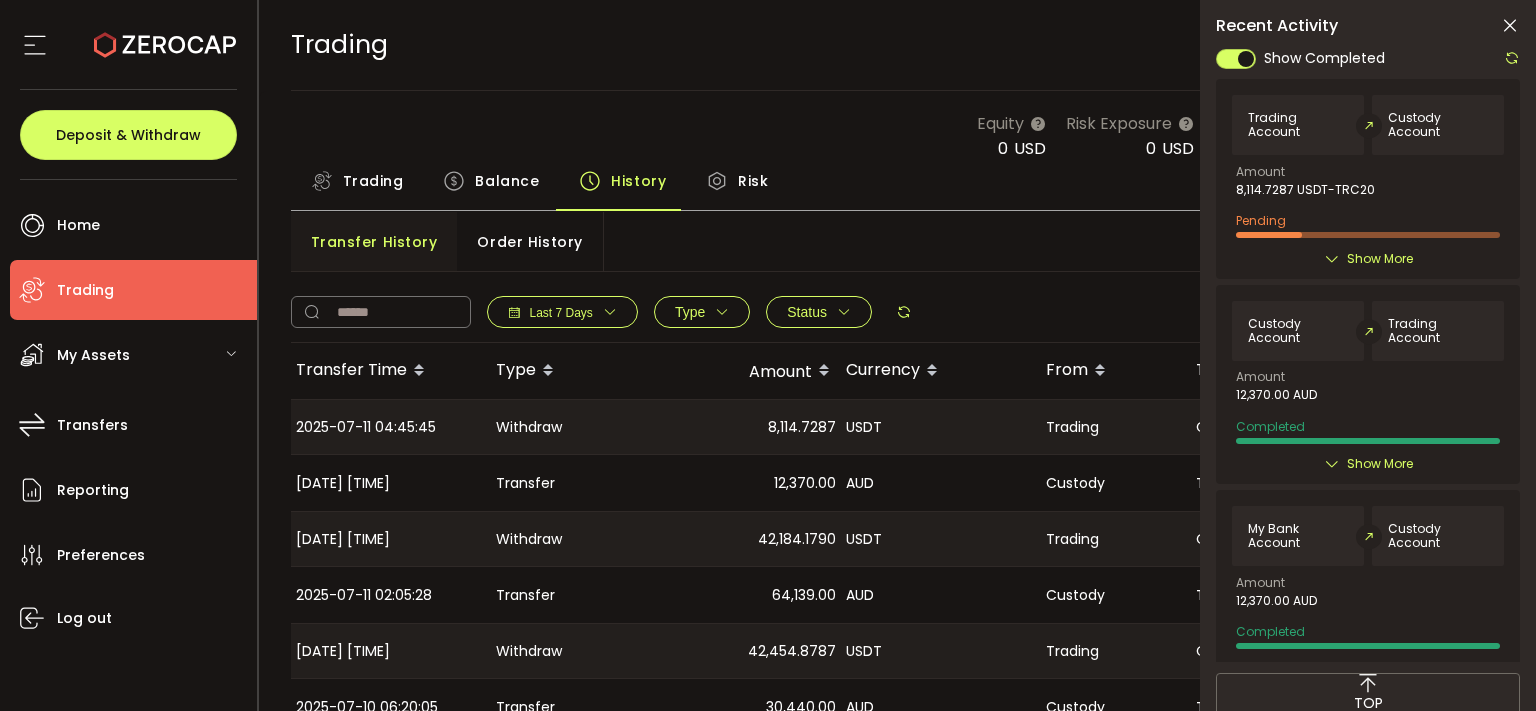 click at bounding box center [1510, 26] 